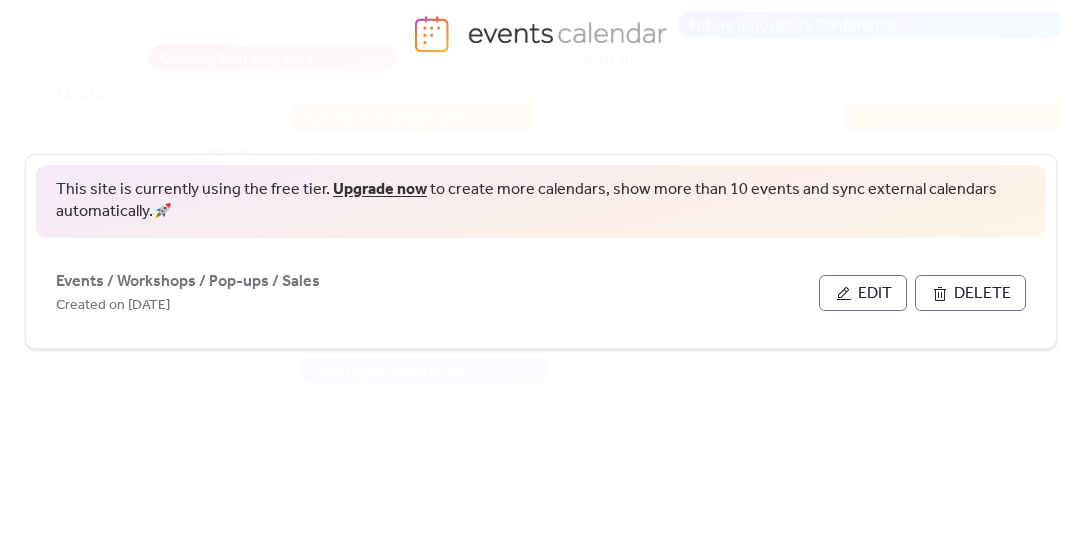 scroll, scrollTop: 105, scrollLeft: 0, axis: vertical 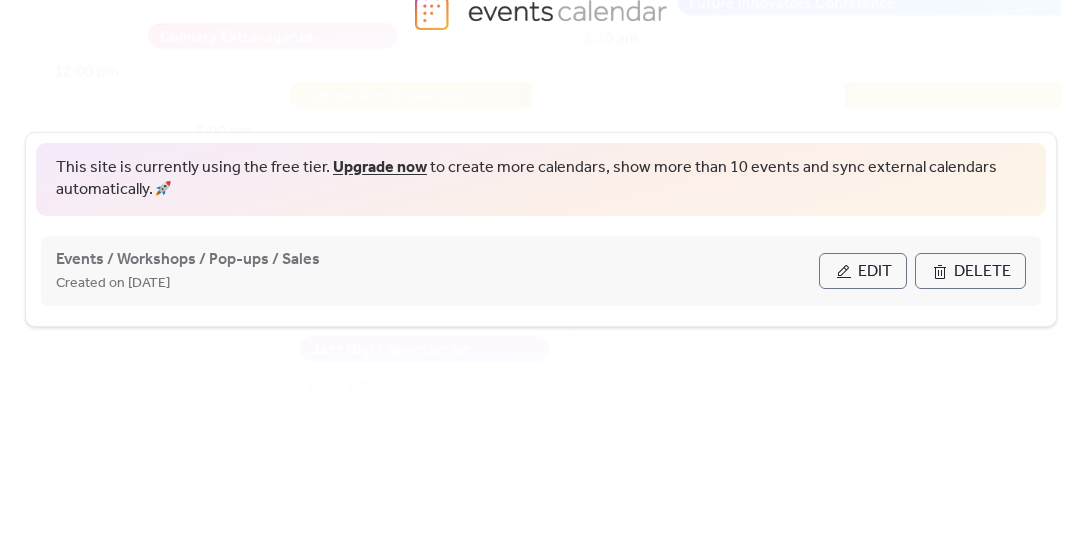 click on "Edit" at bounding box center [875, 272] 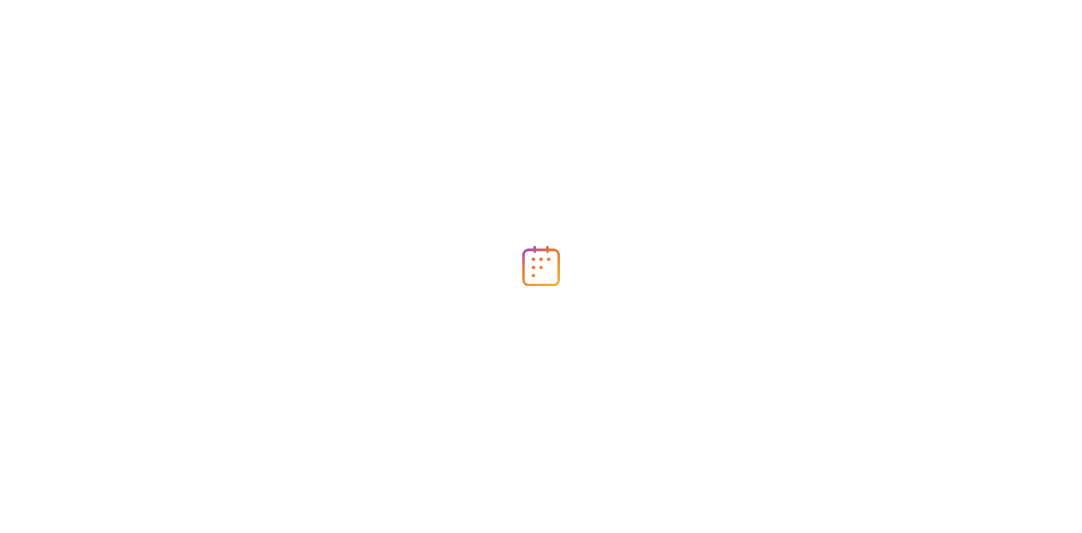 scroll, scrollTop: 0, scrollLeft: 0, axis: both 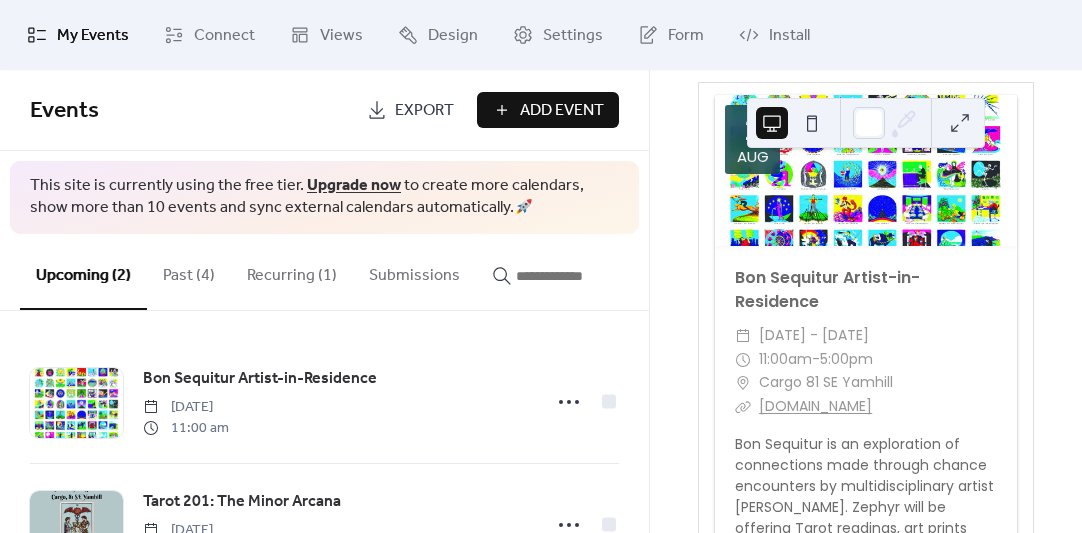 click on "Add Event" at bounding box center [562, 111] 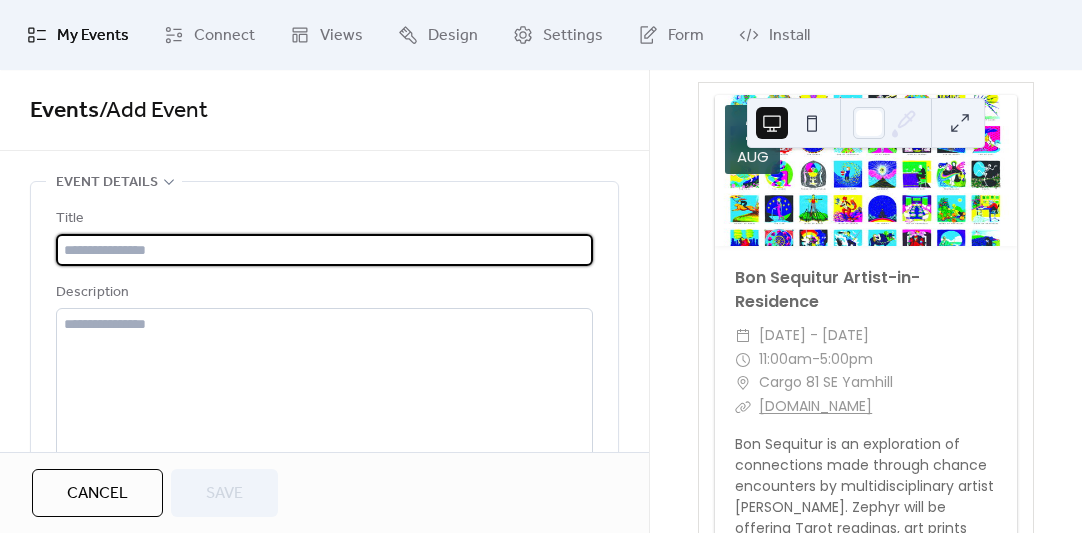 scroll, scrollTop: 34, scrollLeft: 0, axis: vertical 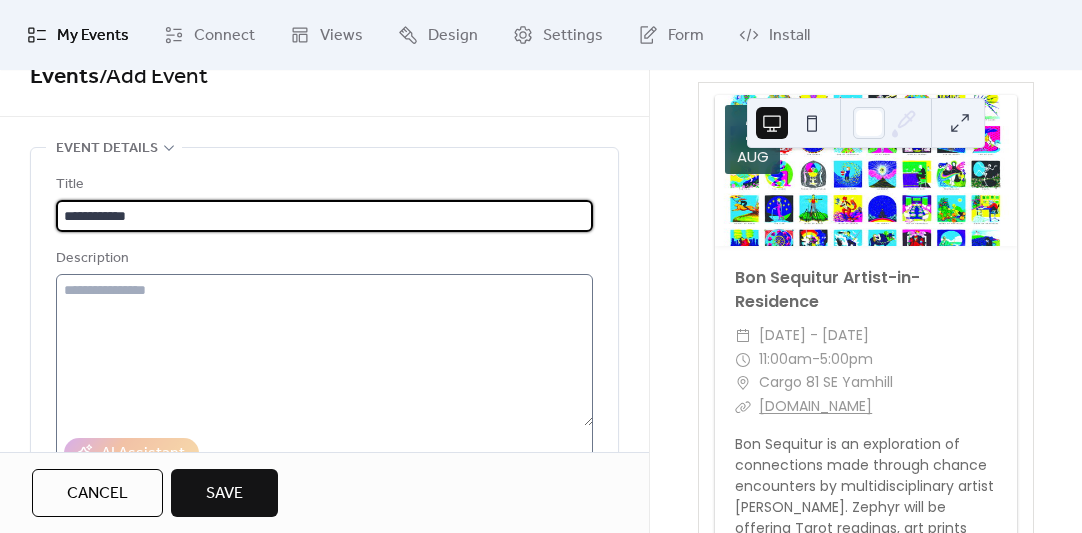 type on "**********" 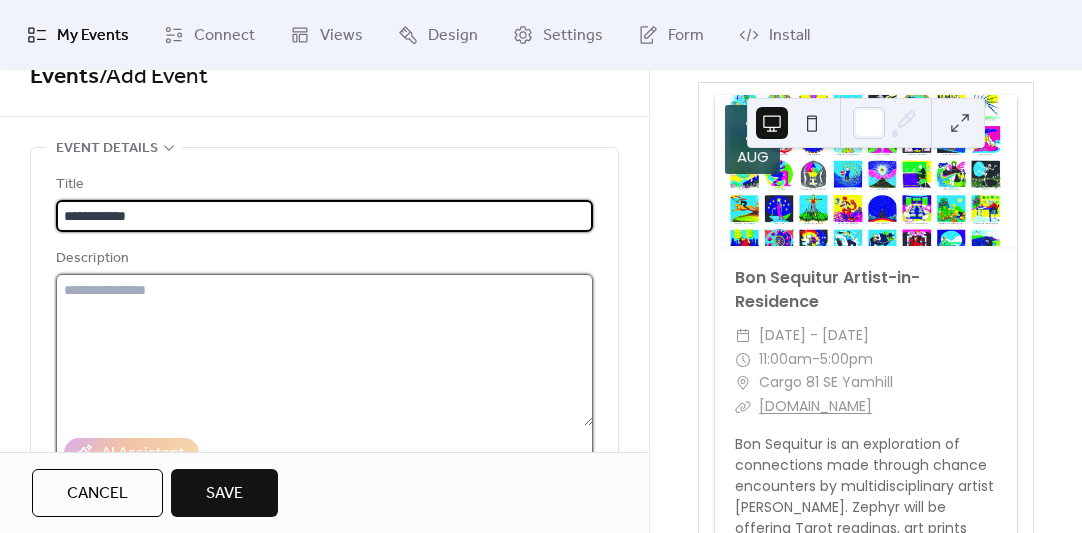 click at bounding box center (324, 350) 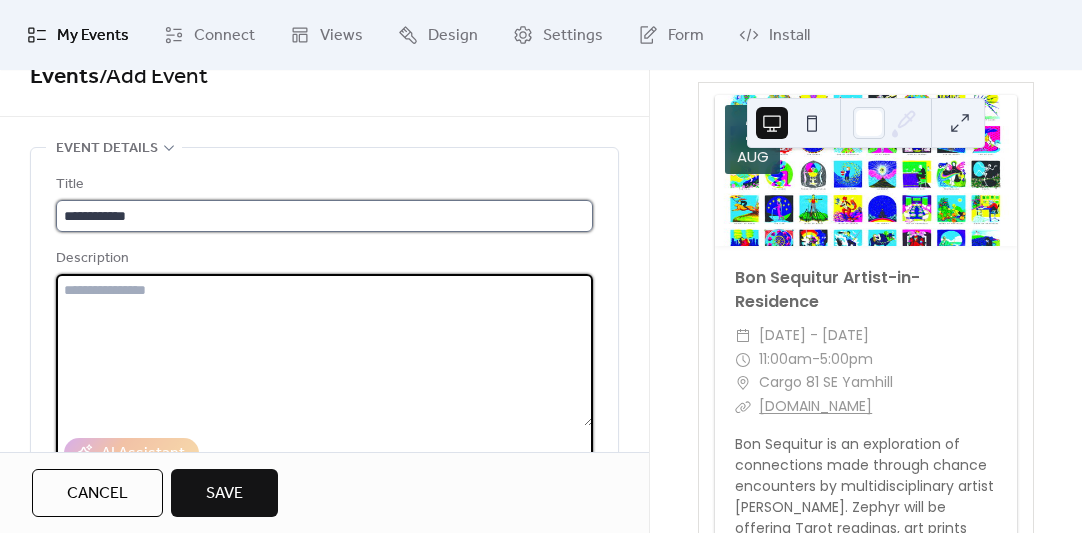 click on "**********" at bounding box center [324, 216] 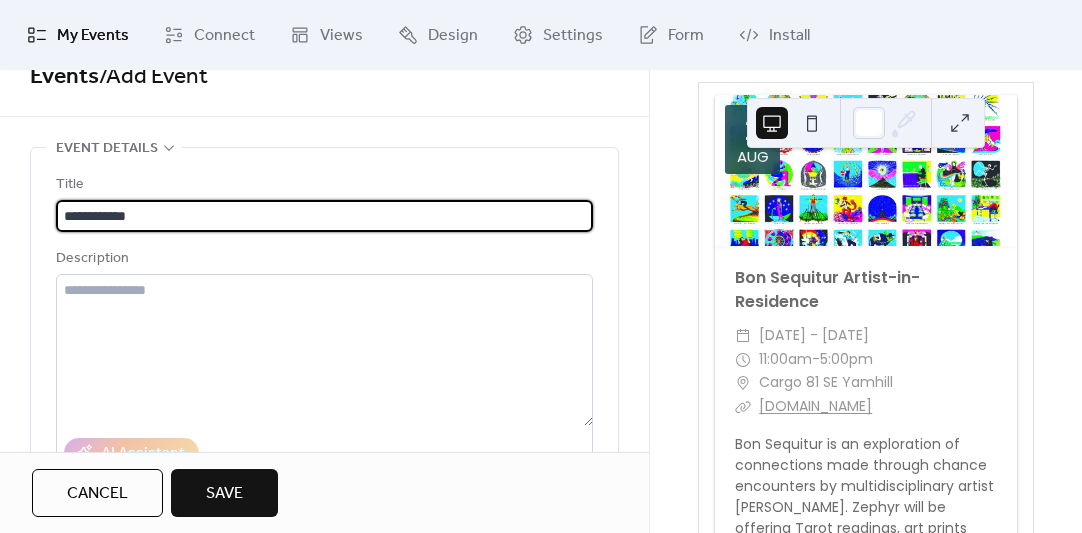 scroll, scrollTop: 0, scrollLeft: 0, axis: both 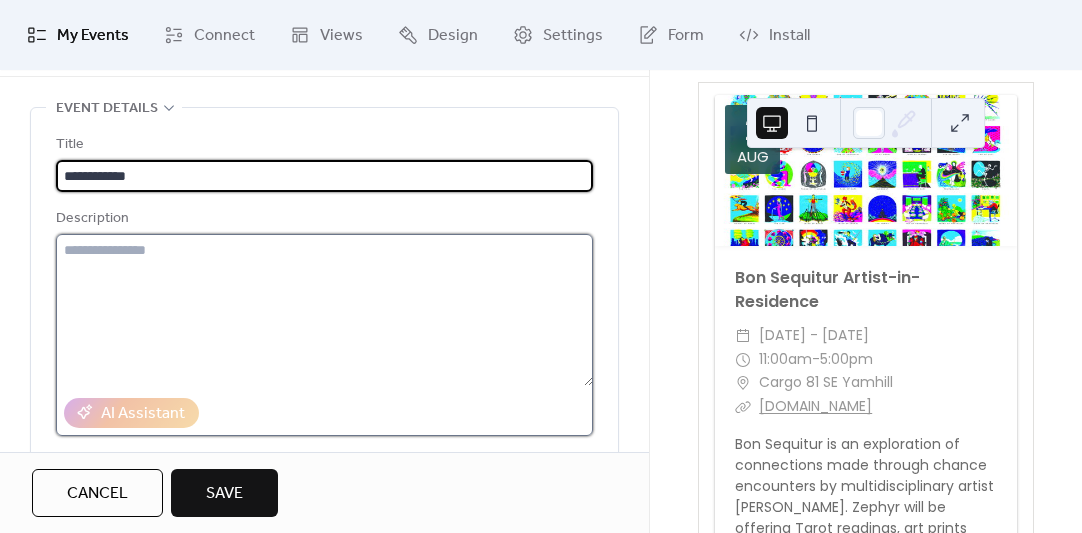 click at bounding box center (324, 310) 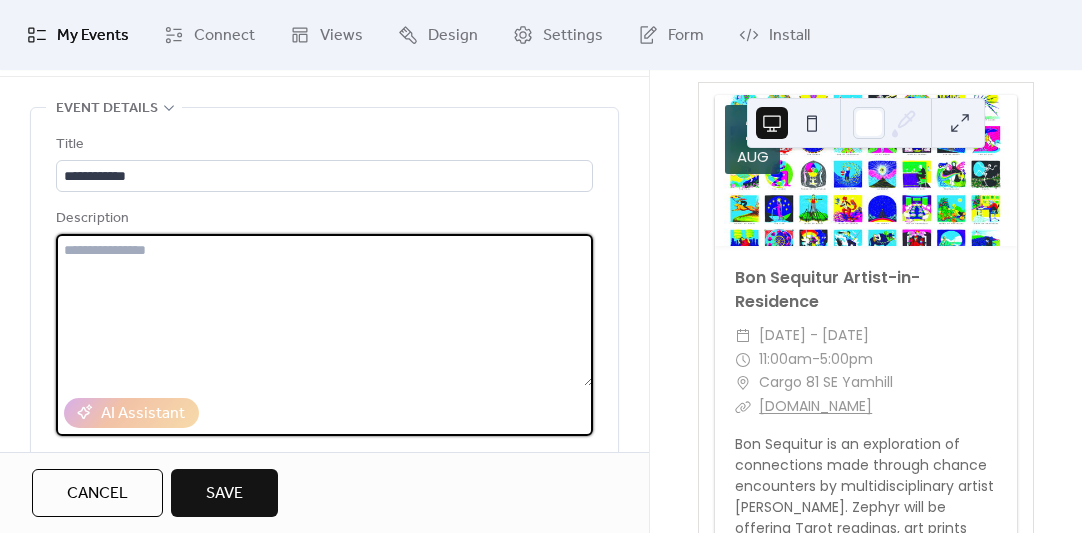 scroll, scrollTop: 84, scrollLeft: 0, axis: vertical 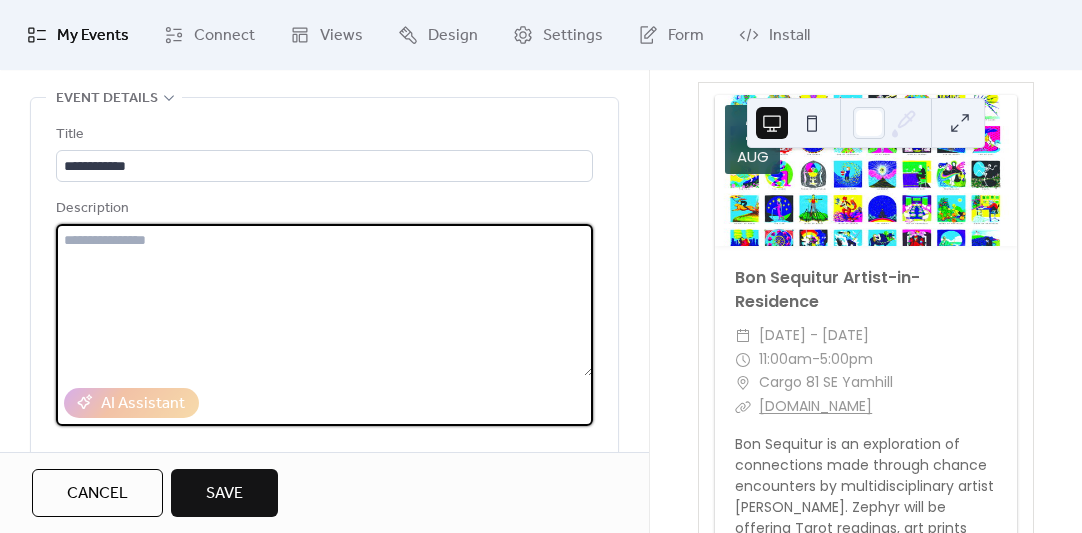 paste on "**********" 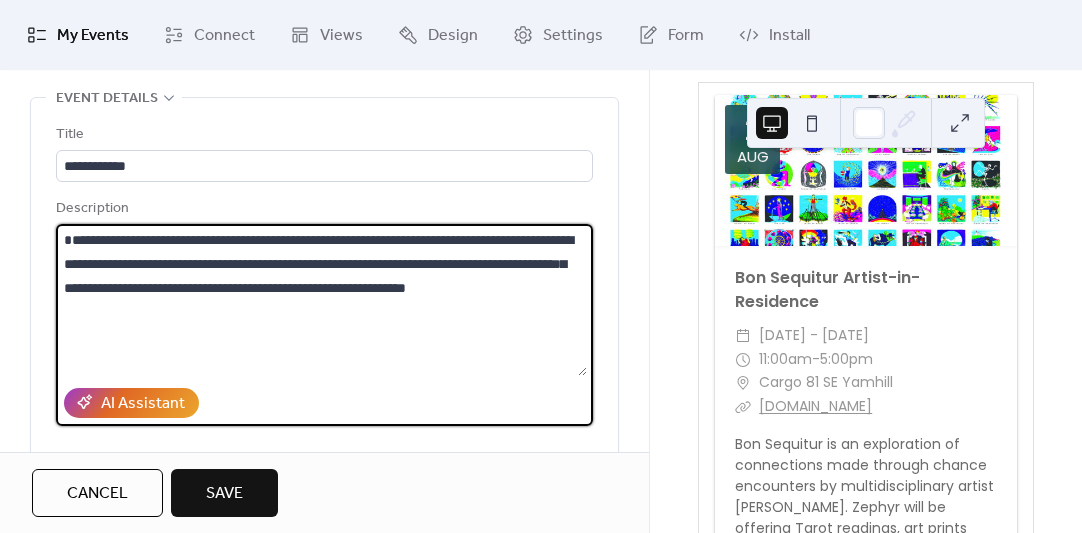 click on "**********" at bounding box center [321, 300] 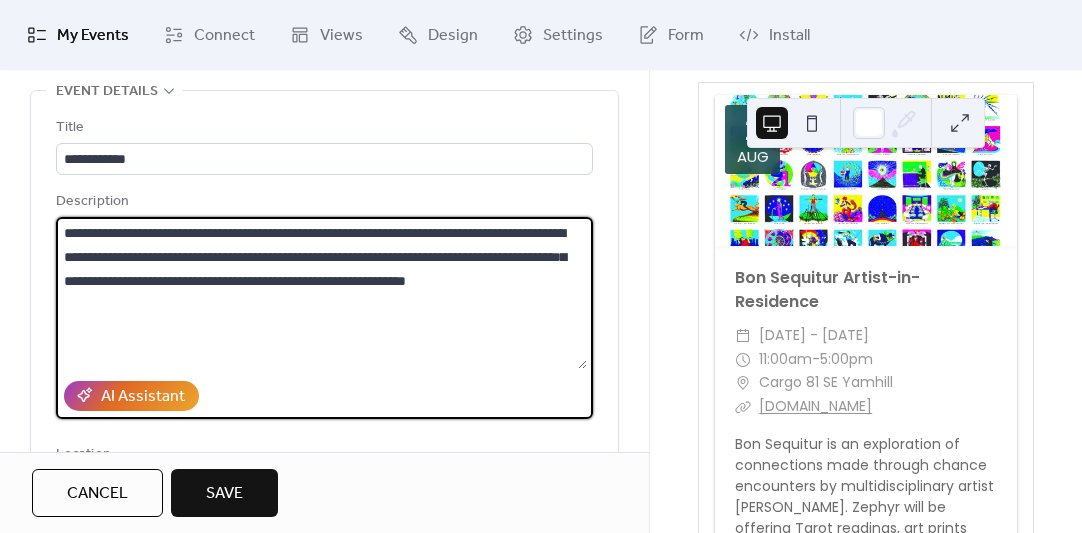scroll, scrollTop: 49, scrollLeft: 0, axis: vertical 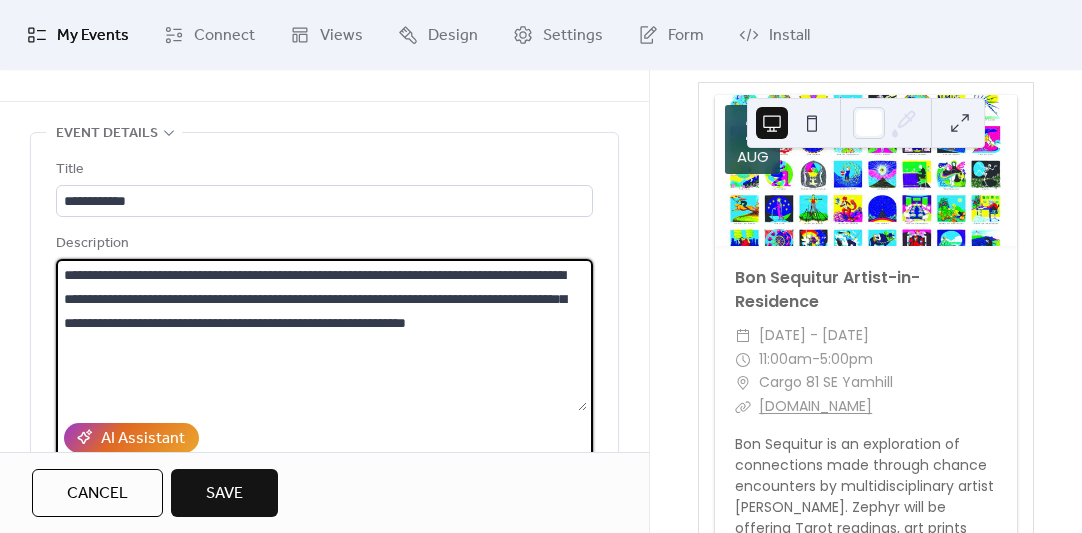 type on "**********" 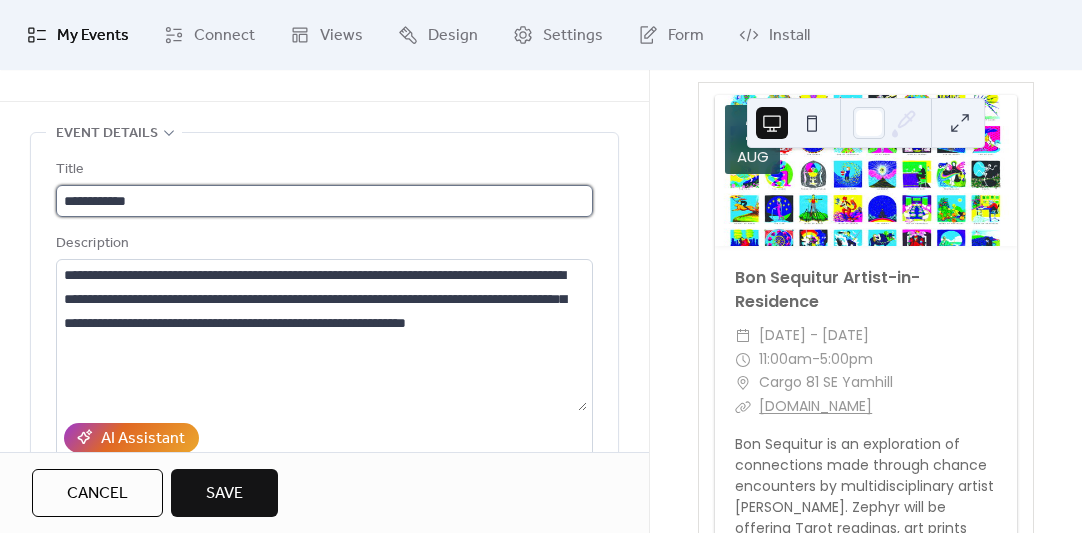 click on "**********" at bounding box center [321, 201] 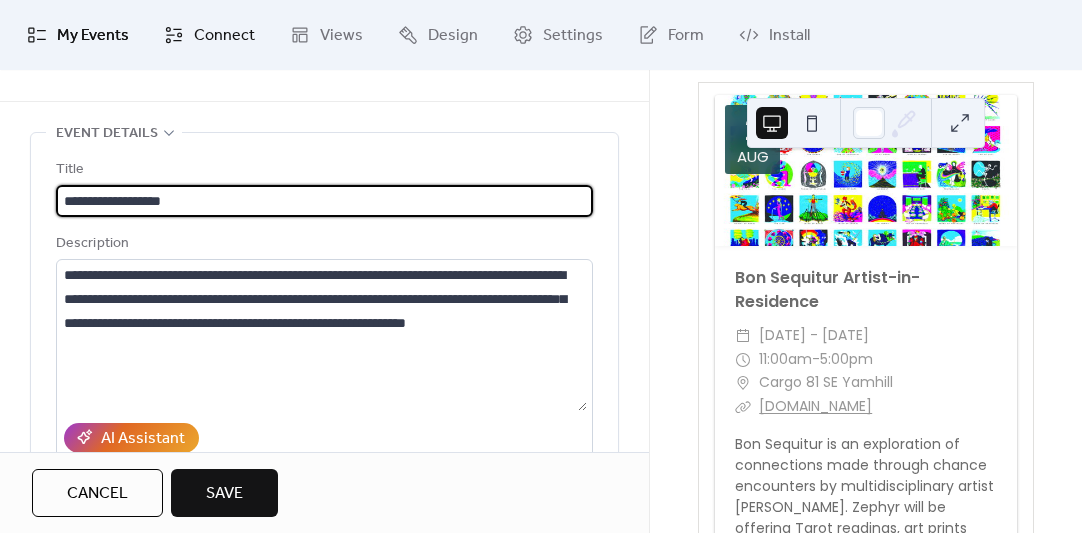 type on "**********" 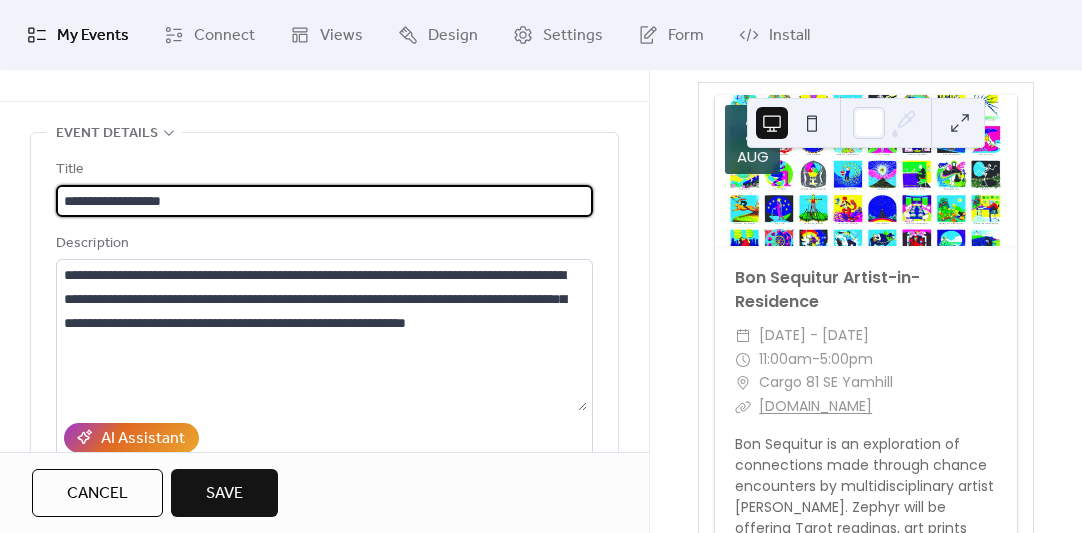 scroll, scrollTop: 44, scrollLeft: 0, axis: vertical 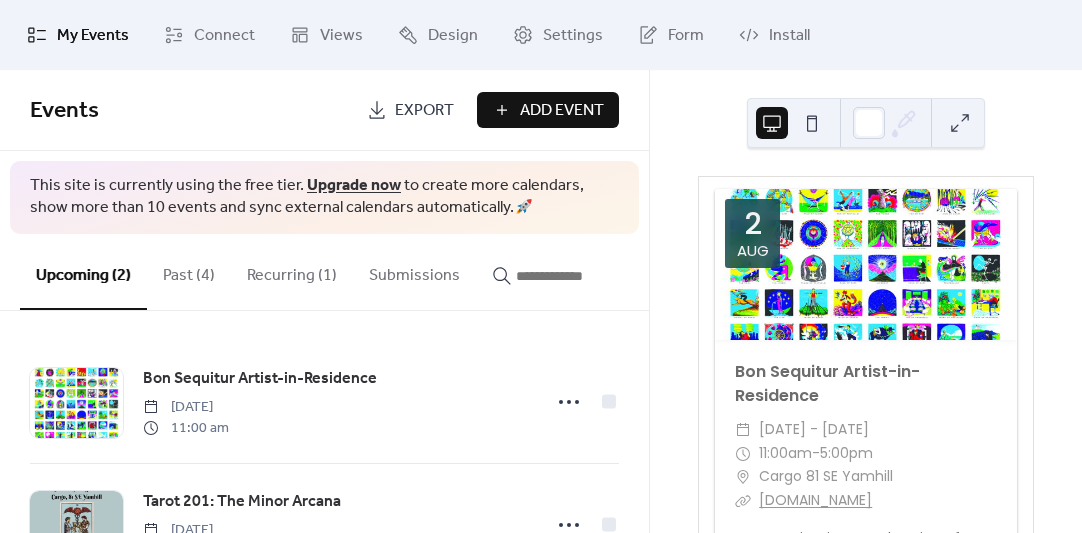 click on "Add Event" at bounding box center (562, 111) 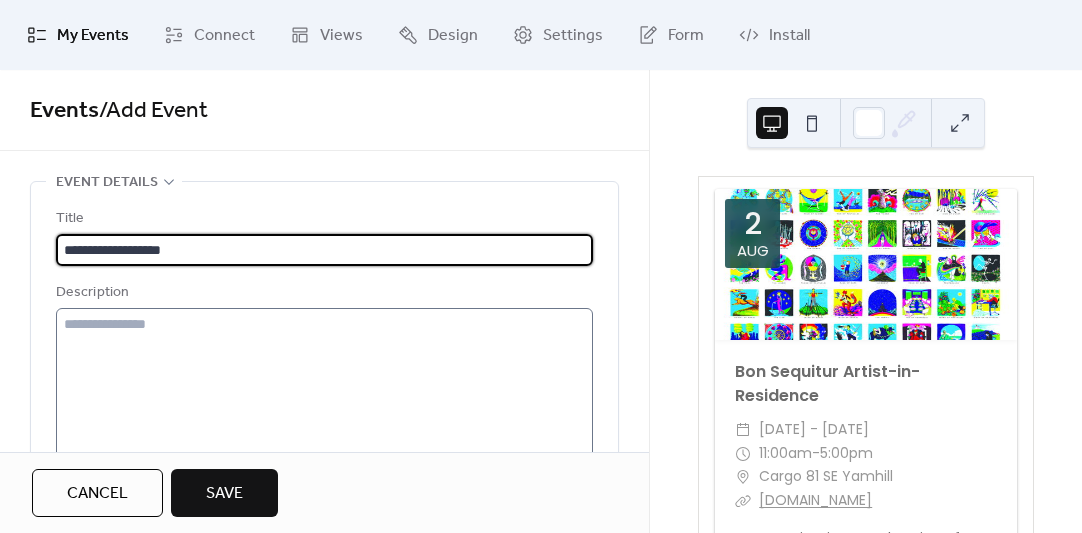 type on "**********" 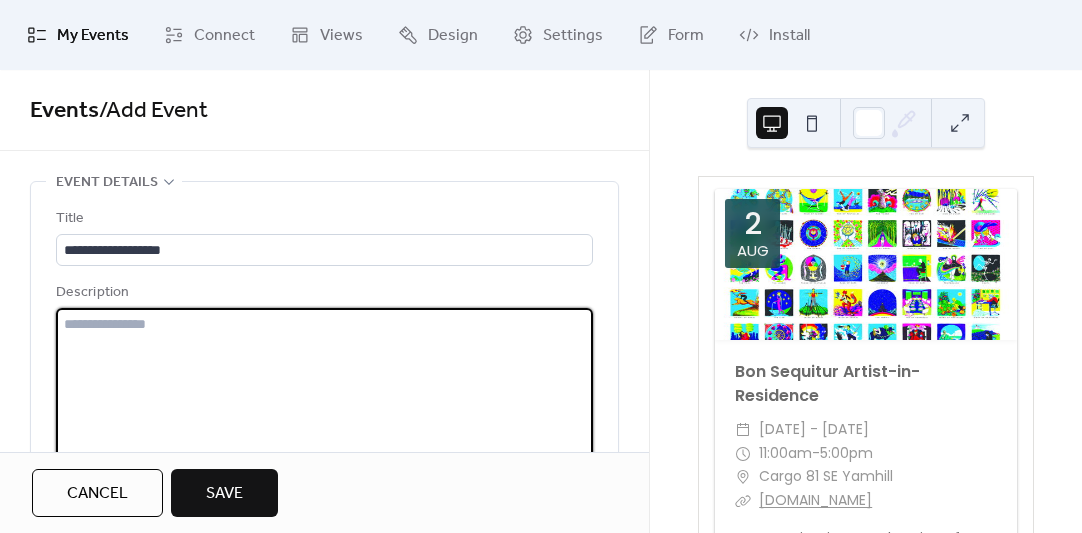 click at bounding box center (324, 384) 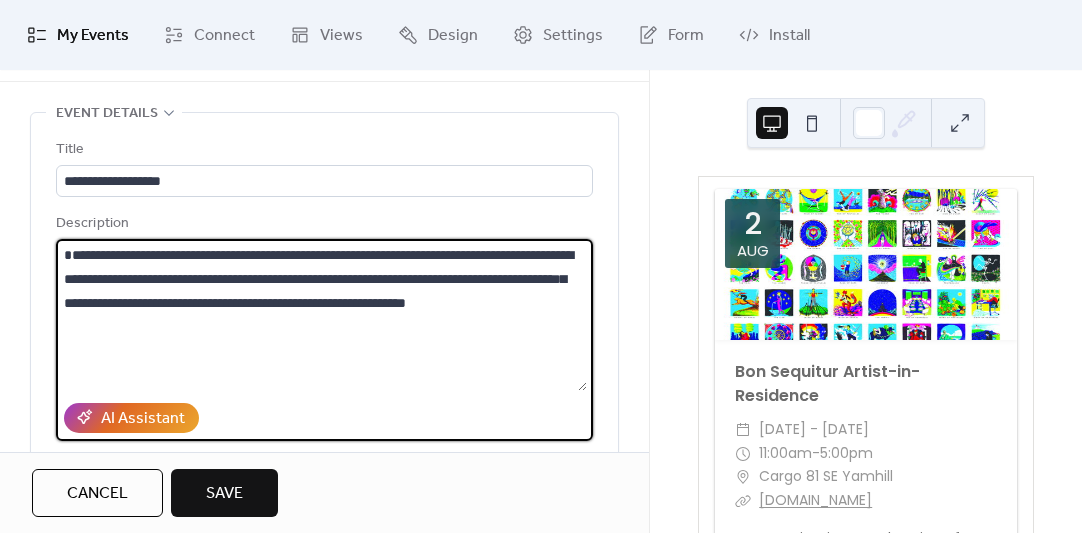 scroll, scrollTop: 77, scrollLeft: 0, axis: vertical 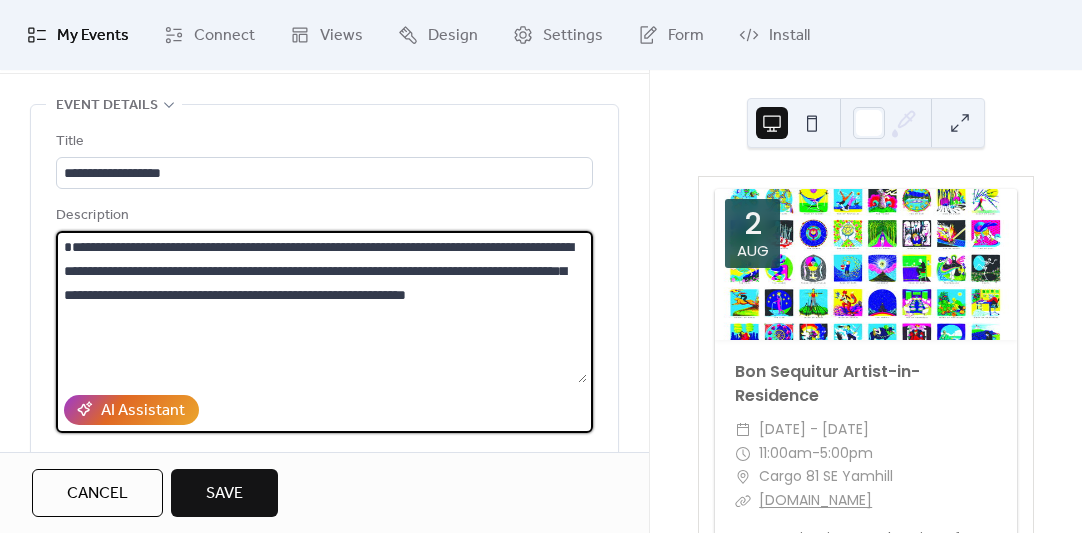 click on "**********" at bounding box center [321, 307] 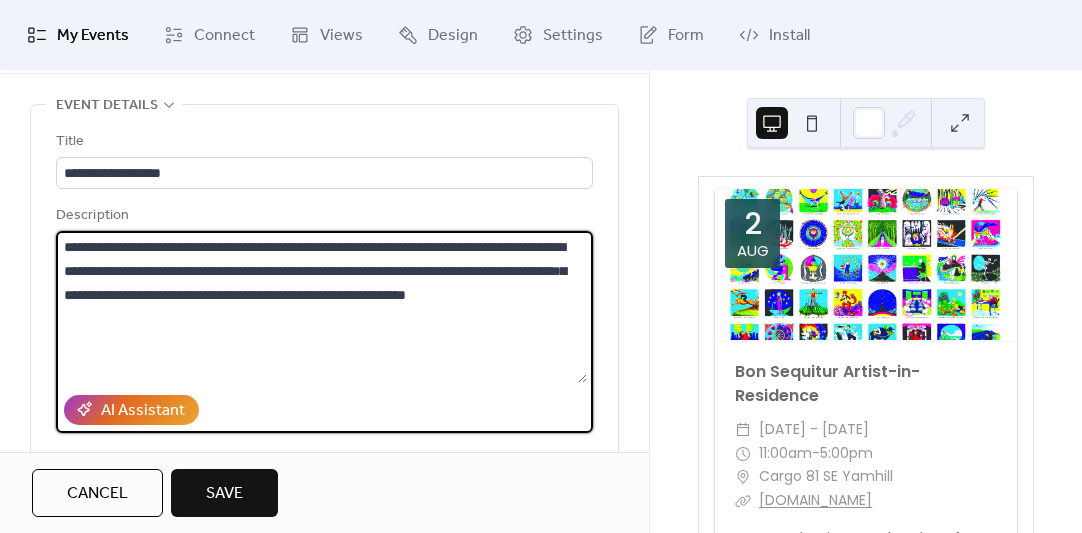 click on "**********" at bounding box center (321, 307) 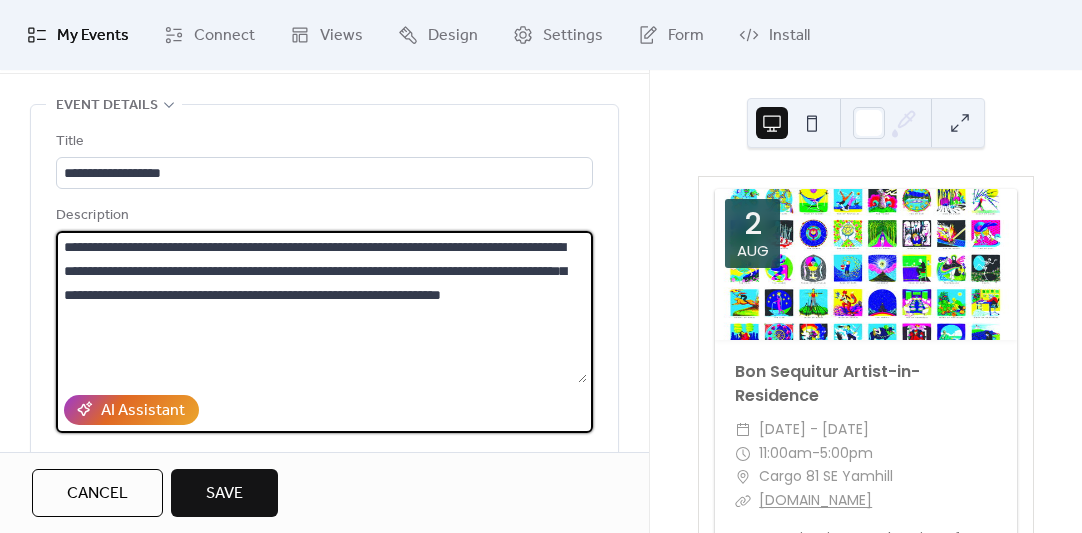 click on "**********" at bounding box center (321, 307) 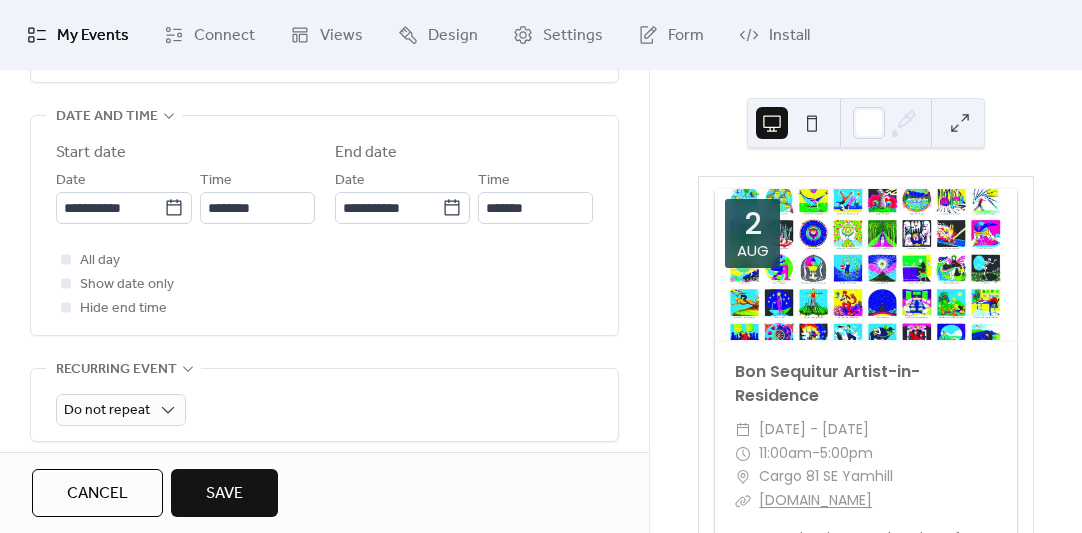 scroll, scrollTop: 657, scrollLeft: 0, axis: vertical 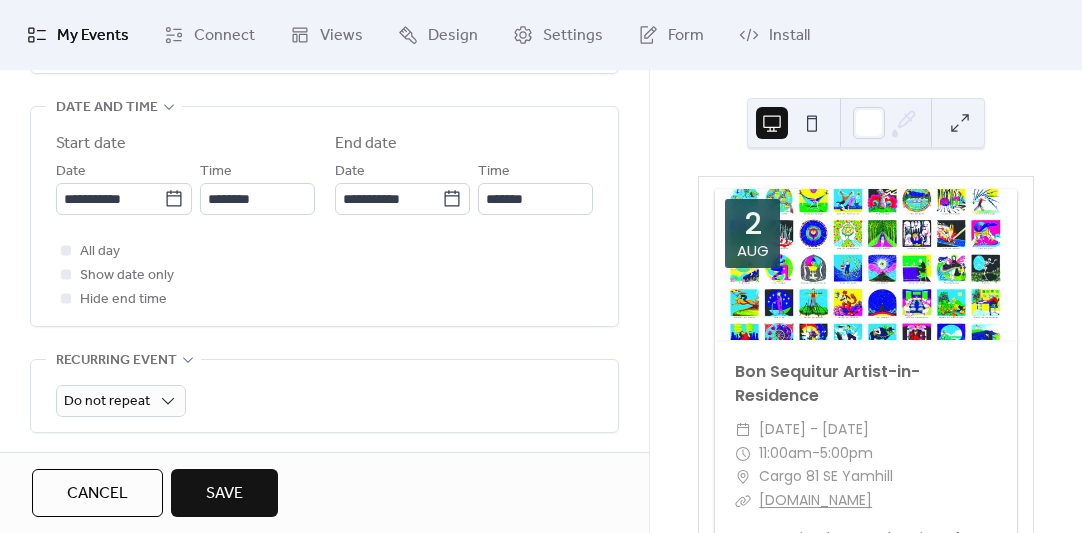 type on "**********" 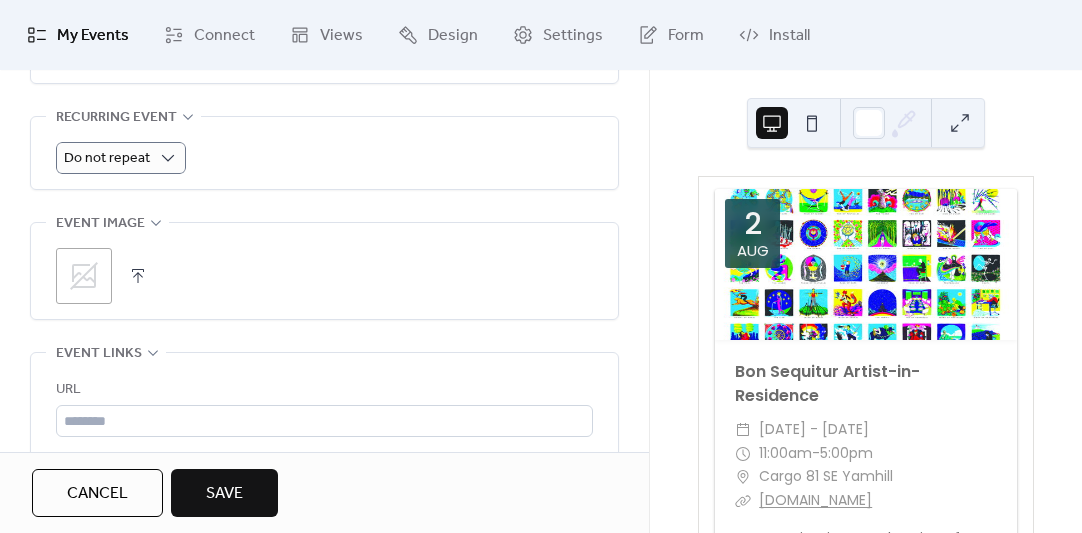 scroll, scrollTop: 944, scrollLeft: 0, axis: vertical 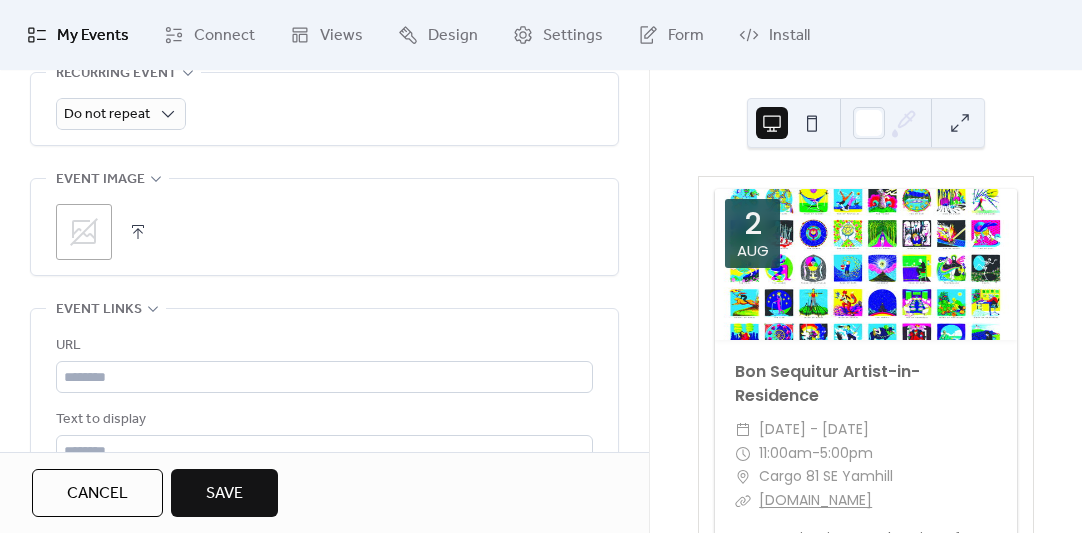 click 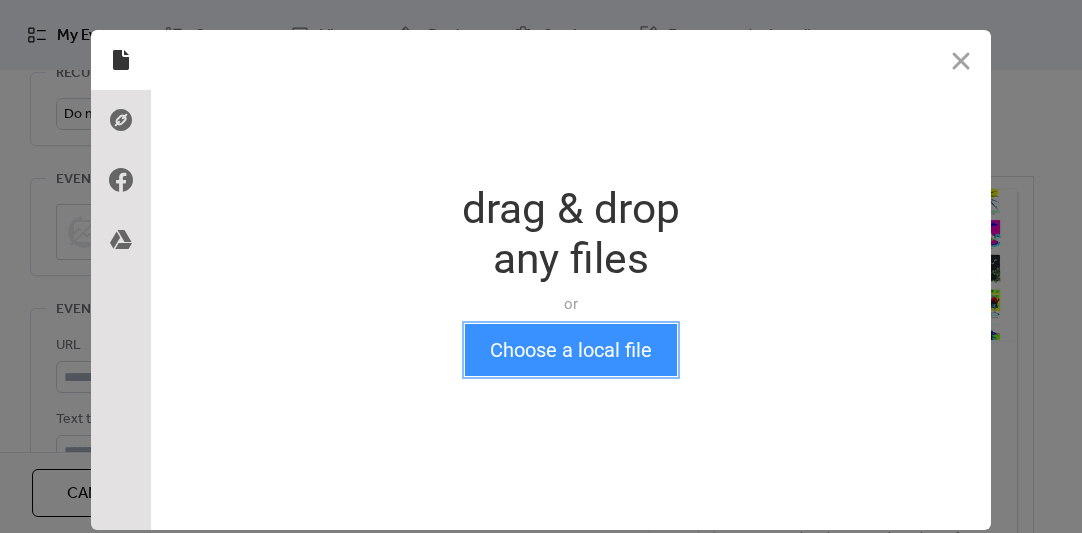 click on "Choose a local file" at bounding box center [571, 350] 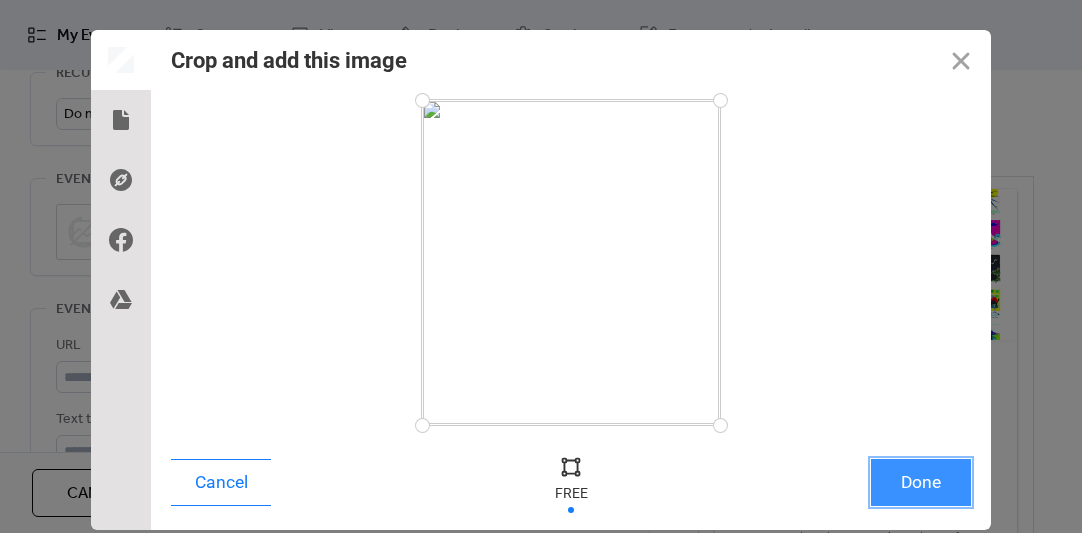 click on "Done" at bounding box center [921, 482] 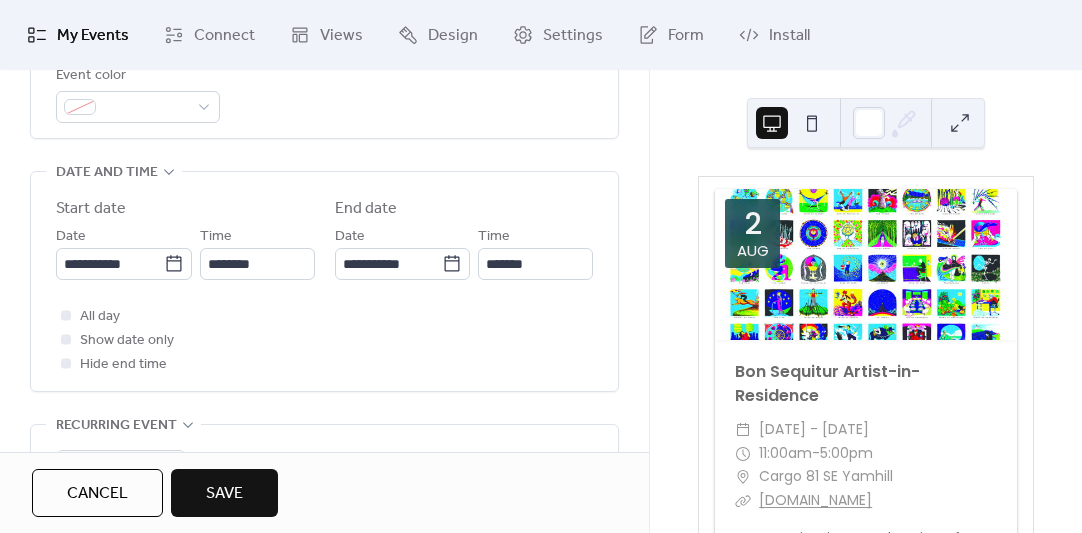 scroll, scrollTop: 587, scrollLeft: 0, axis: vertical 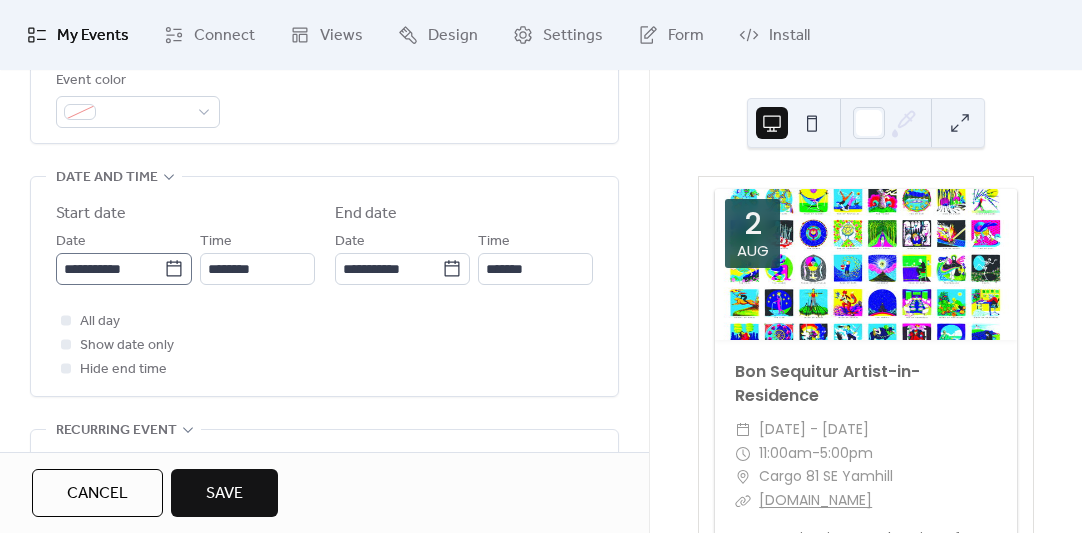 click 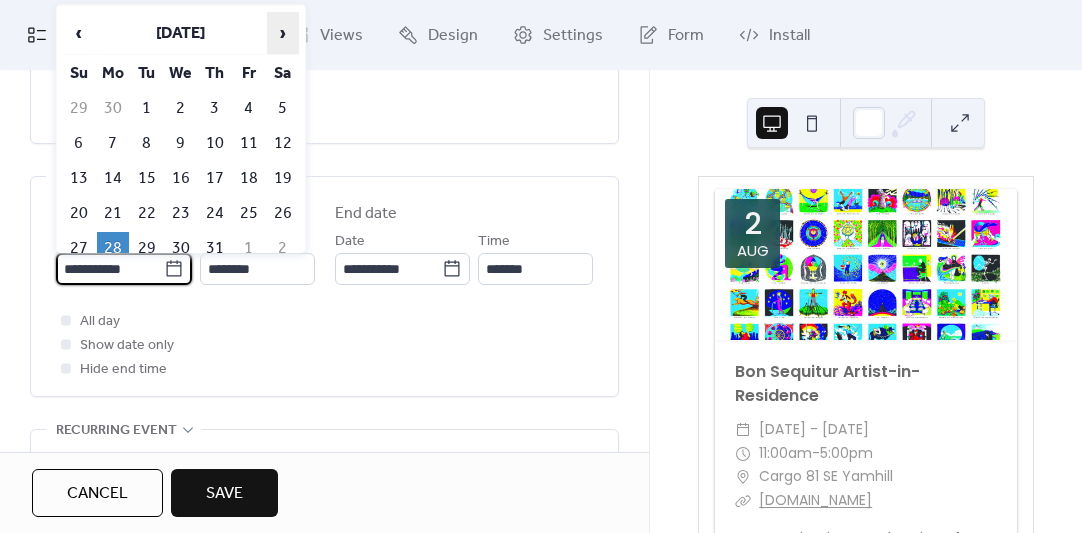 click on "›" at bounding box center (283, 33) 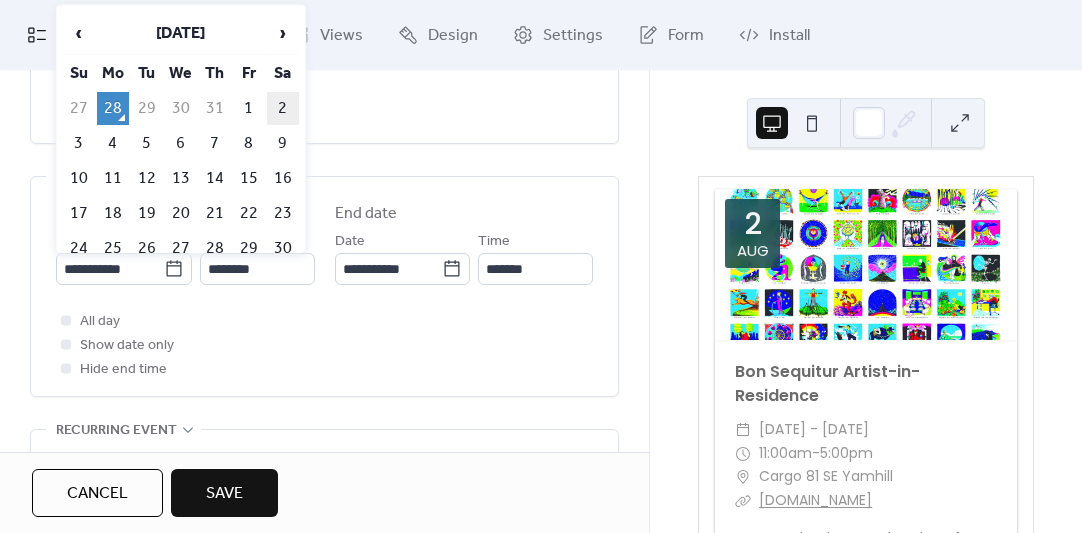 click on "2" at bounding box center [283, 108] 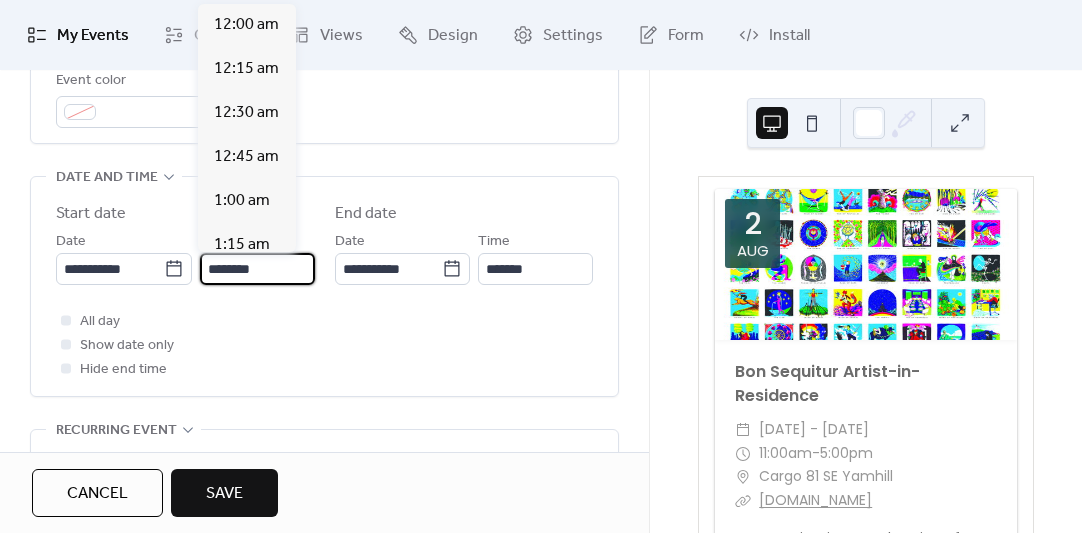click on "********" at bounding box center (257, 269) 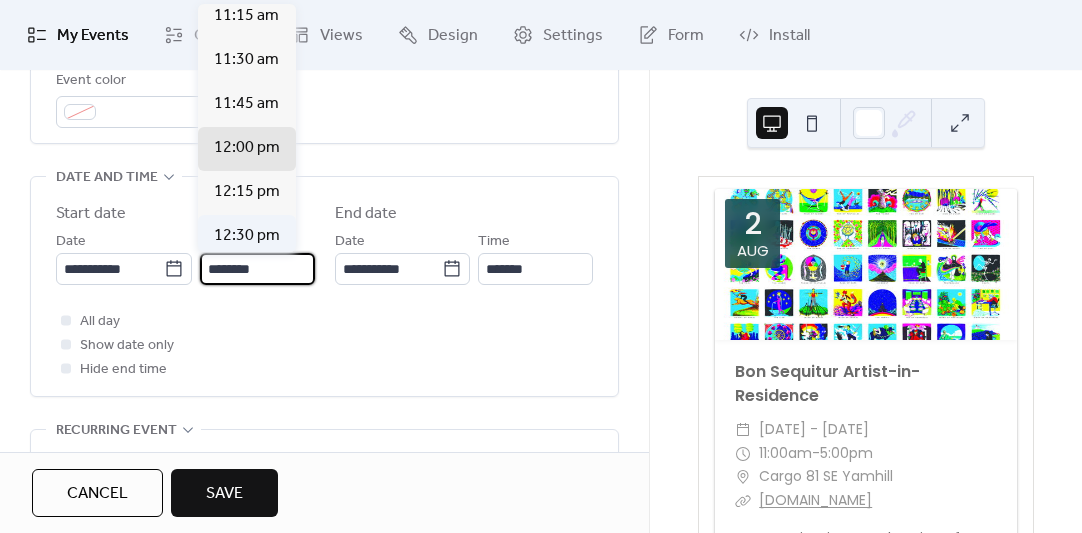 type on "**********" 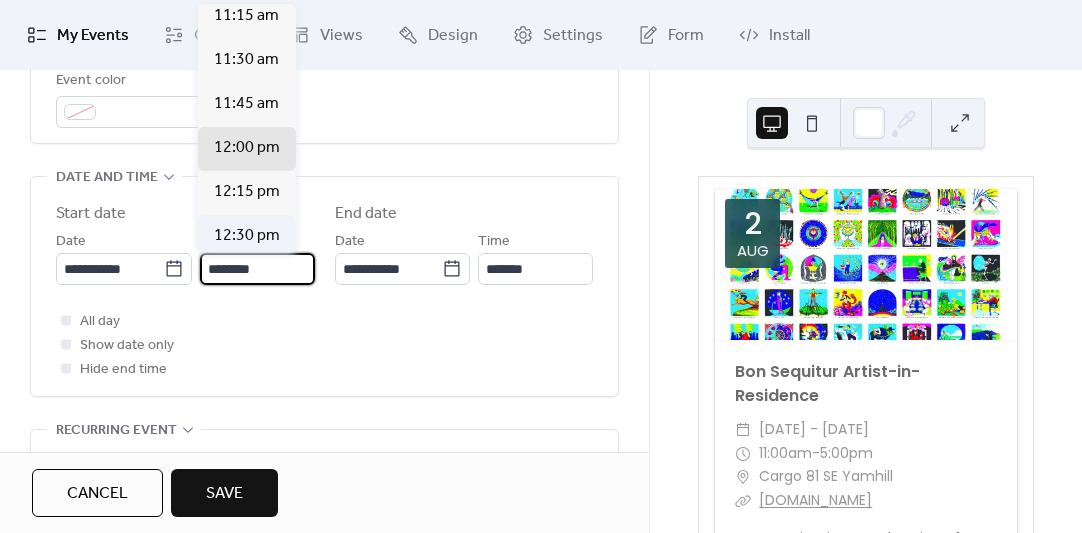 type on "**********" 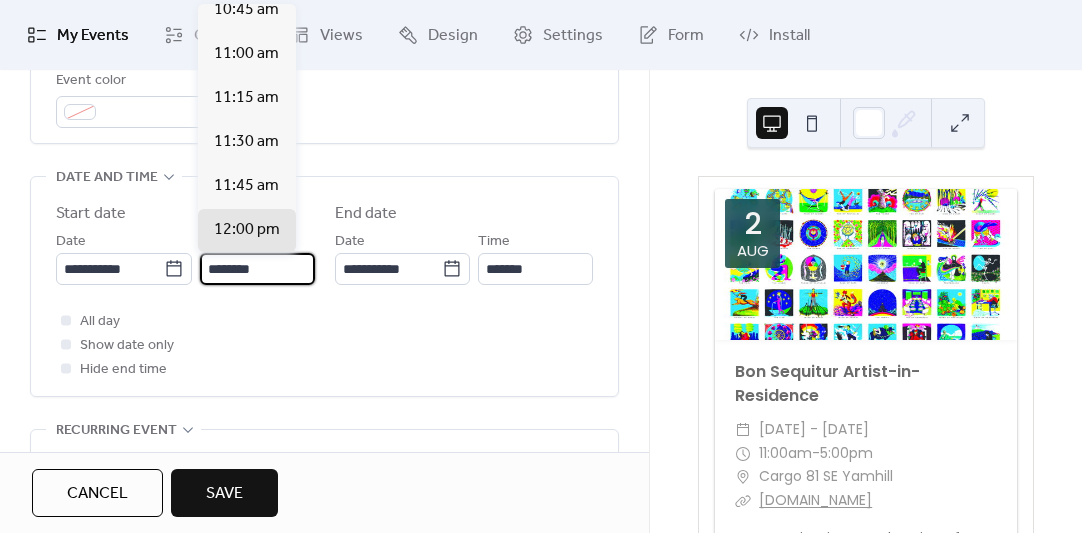 scroll, scrollTop: 1901, scrollLeft: 0, axis: vertical 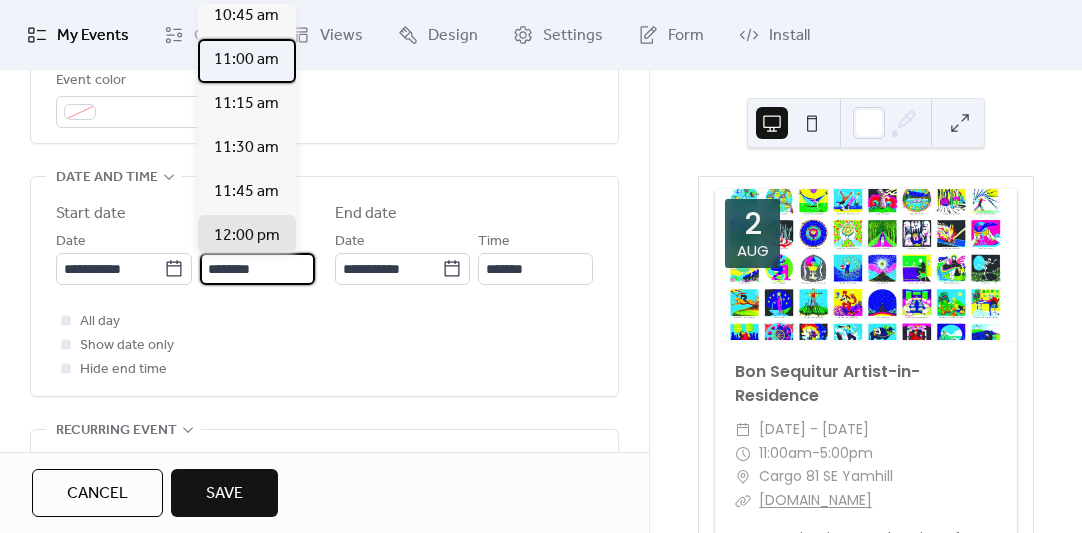 click on "11:00 am" at bounding box center (246, 60) 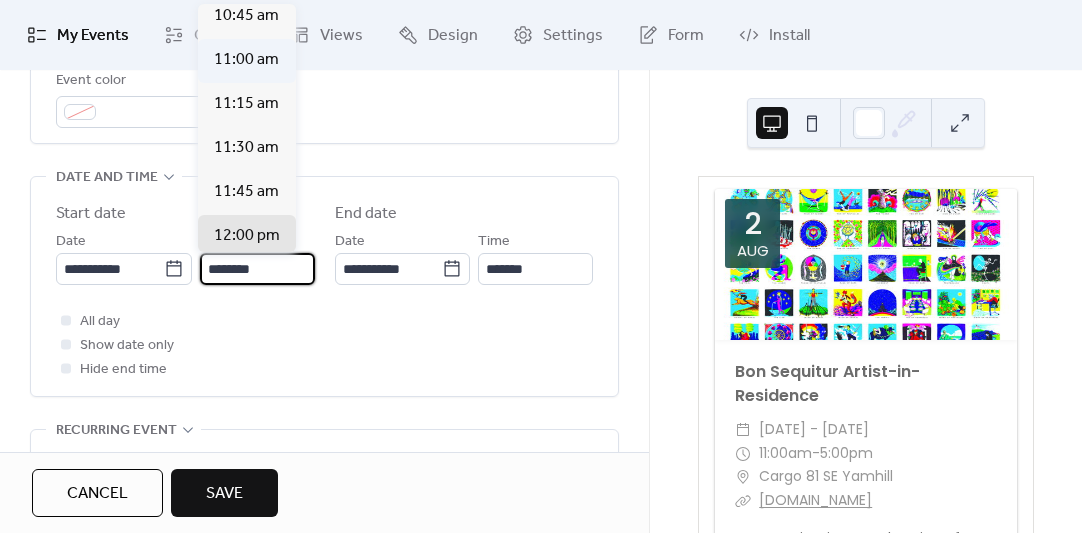 type on "********" 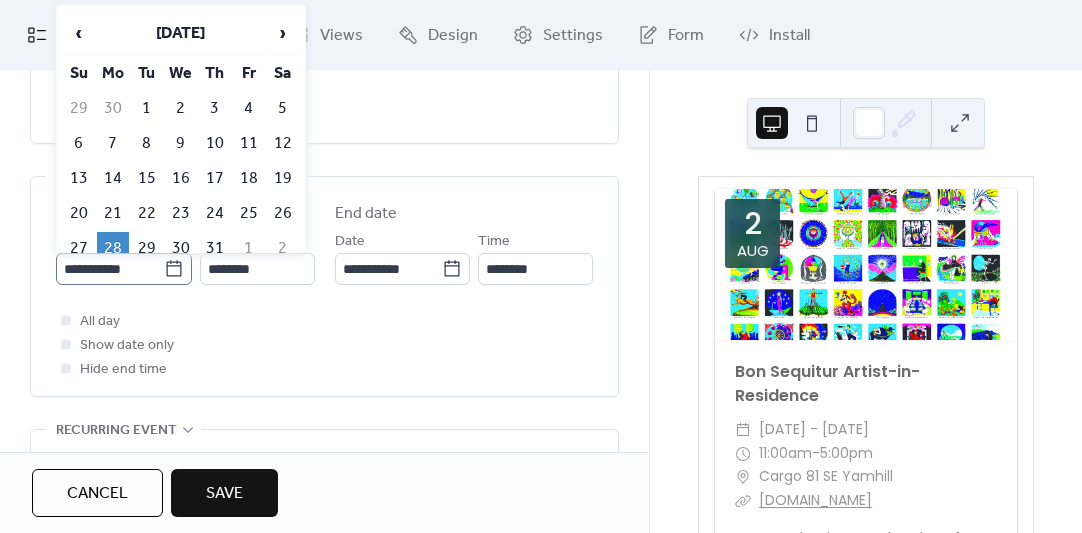 click 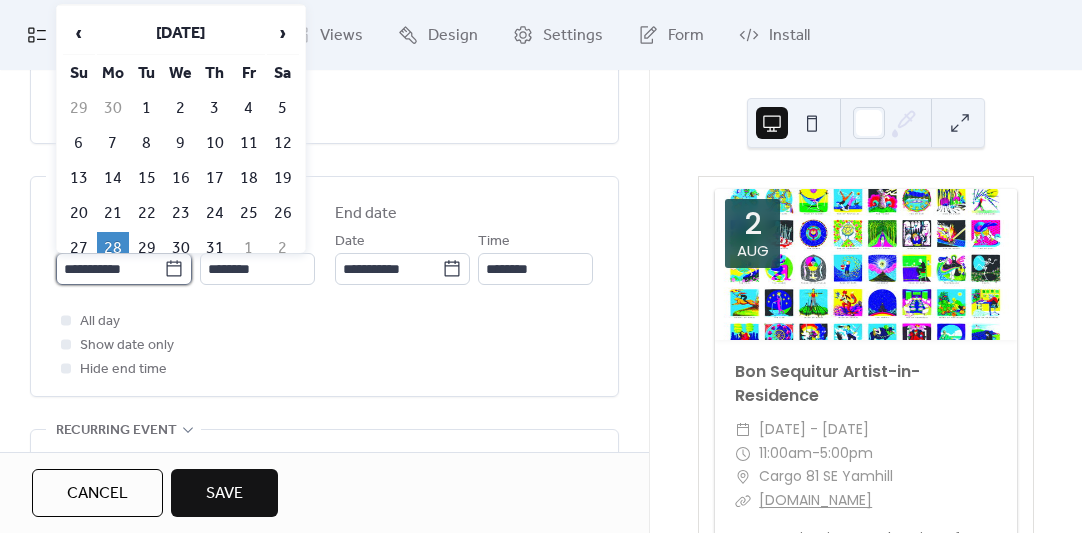 click on "**********" at bounding box center (110, 269) 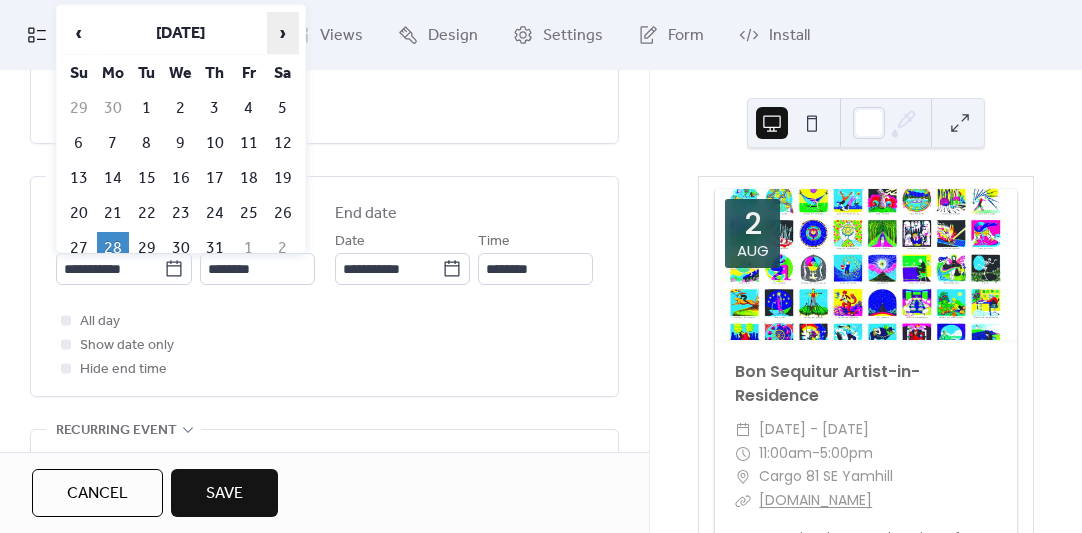 click on "›" at bounding box center (283, 33) 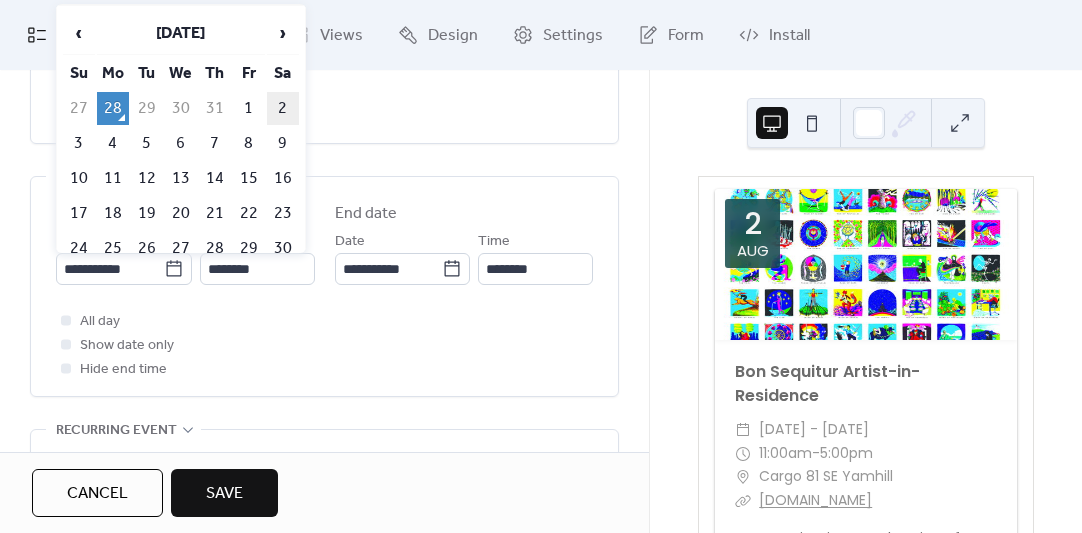 click on "2" at bounding box center (283, 108) 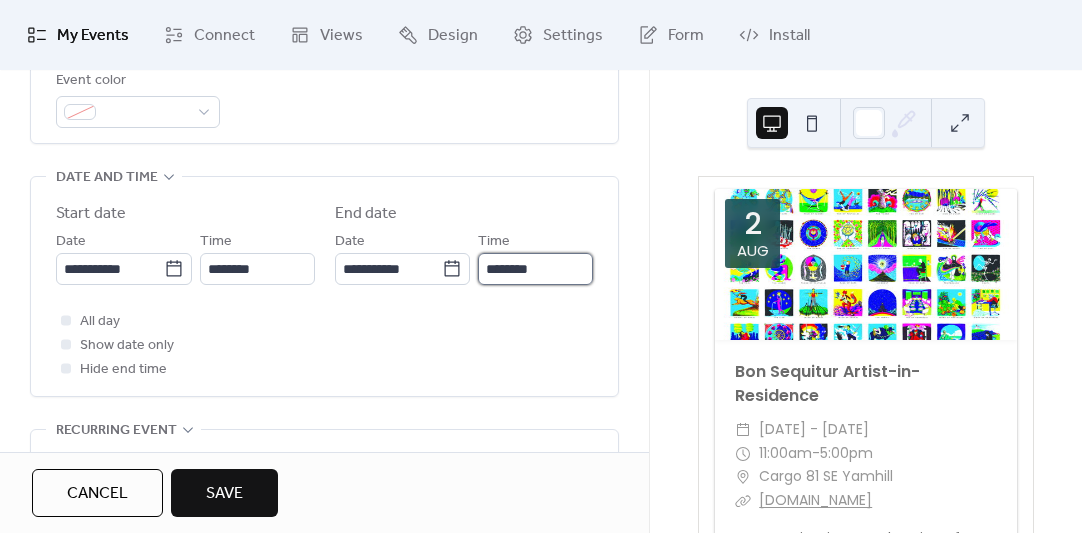 click on "********" at bounding box center (535, 269) 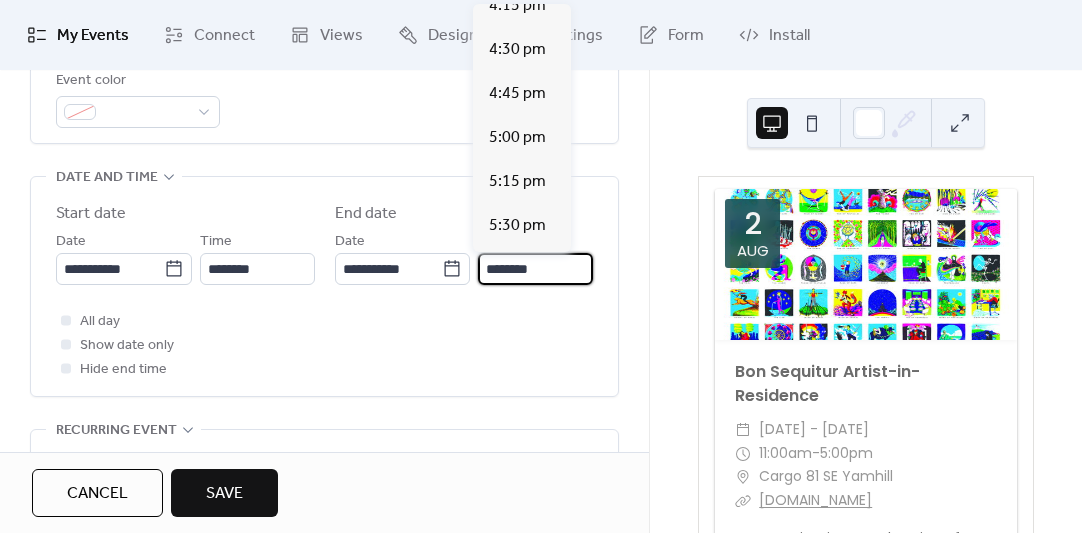 scroll, scrollTop: 921, scrollLeft: 0, axis: vertical 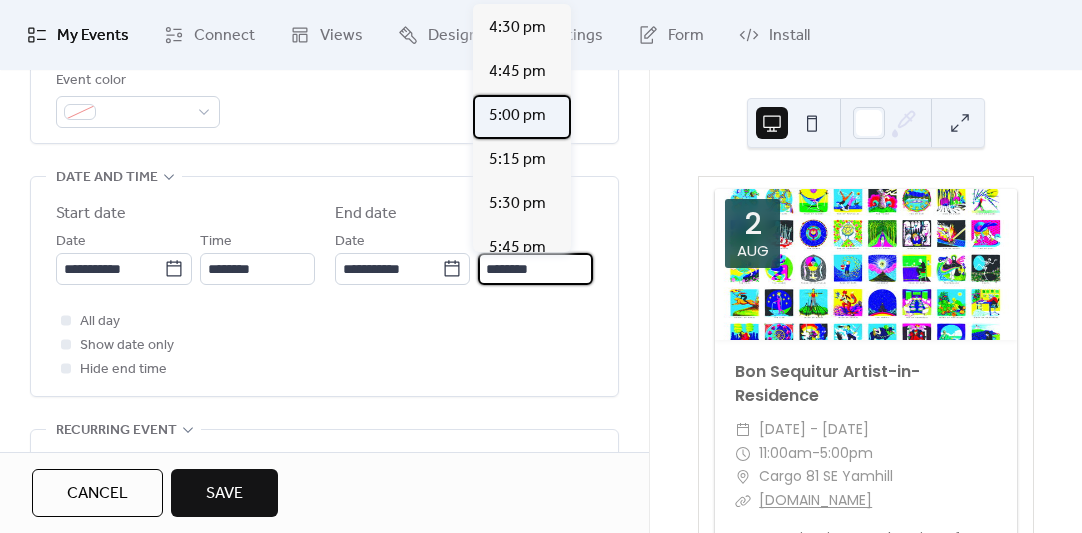 click on "5:00 pm" at bounding box center (517, 116) 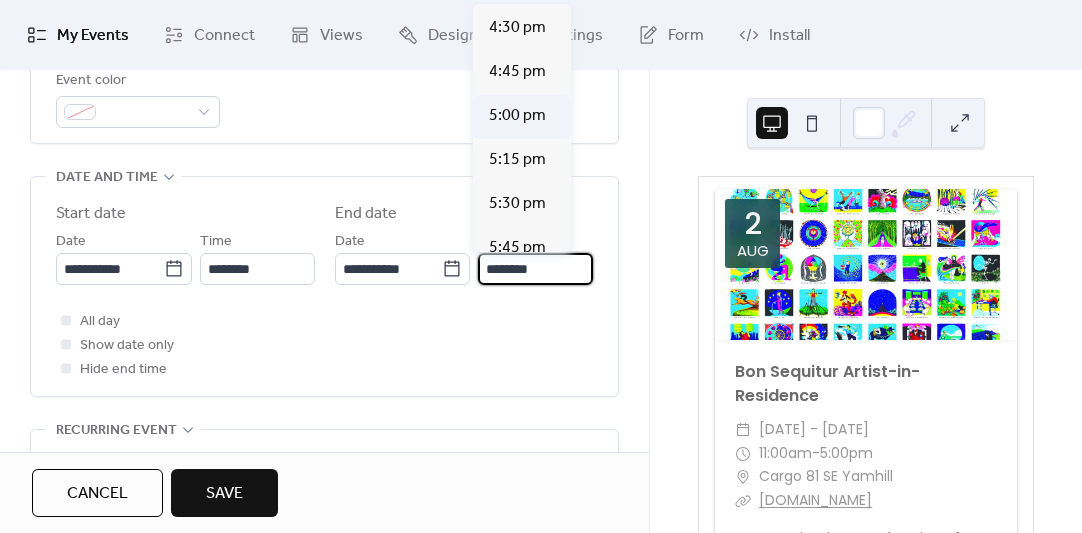 type on "*******" 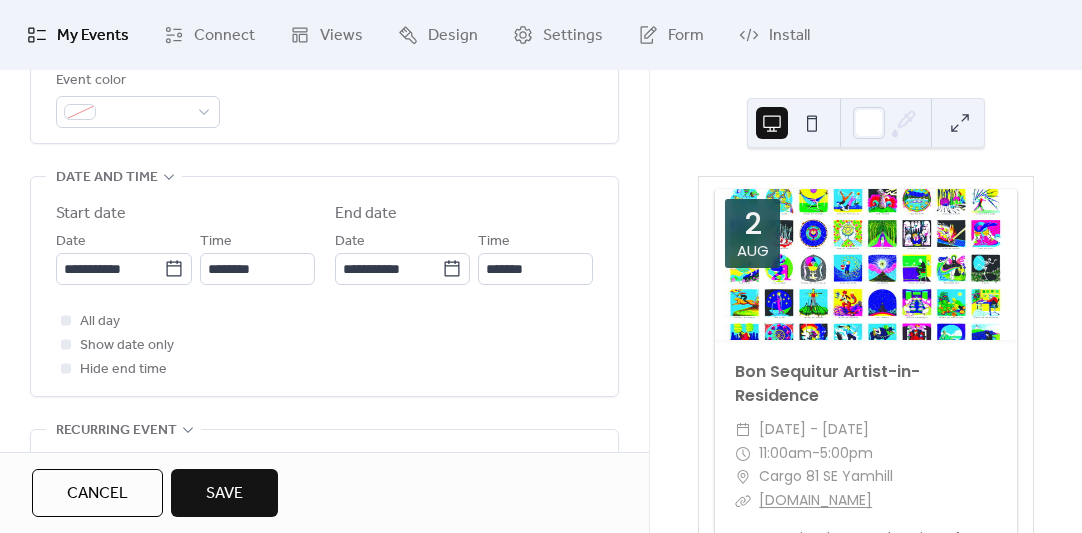click on "**********" at bounding box center (324, 286) 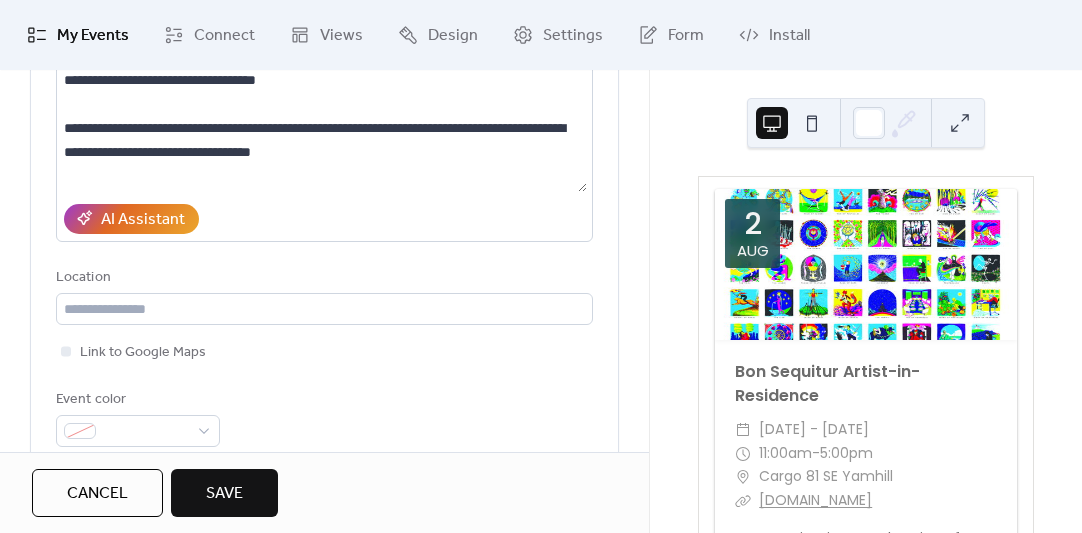scroll, scrollTop: 299, scrollLeft: 0, axis: vertical 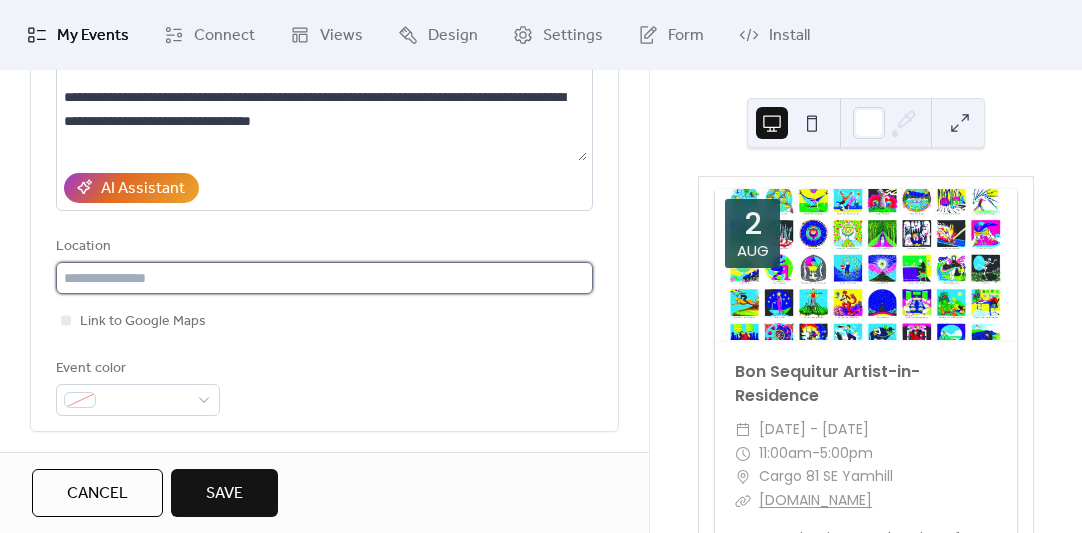 click at bounding box center [324, 278] 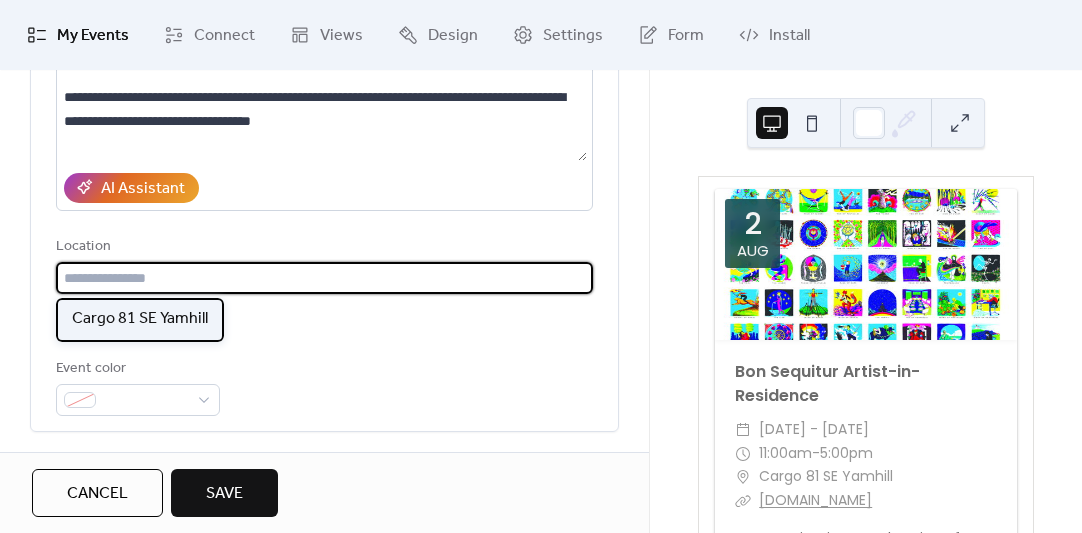 click on "Cargo 81 SE Yamhill" at bounding box center (140, 319) 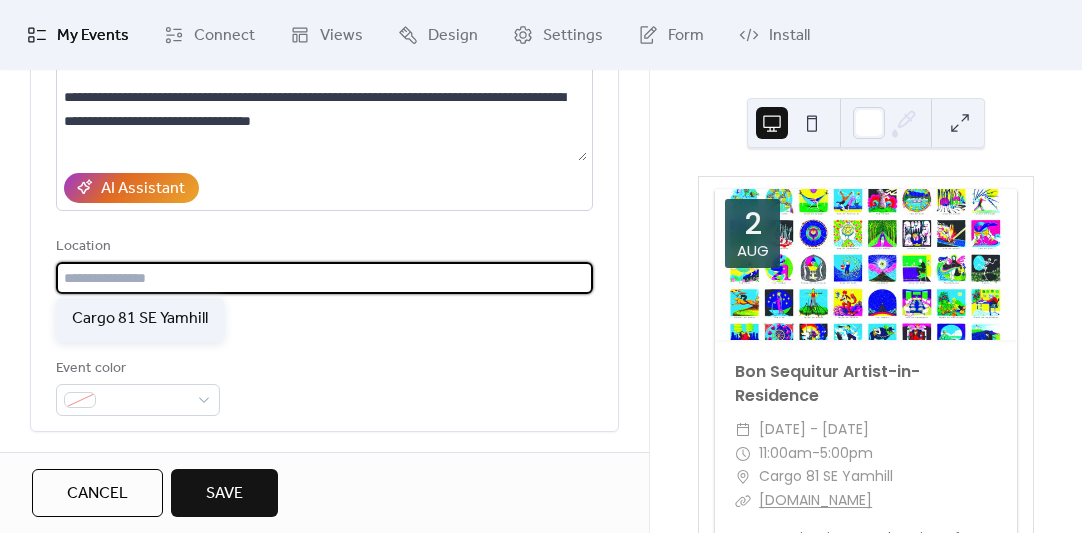 type on "**********" 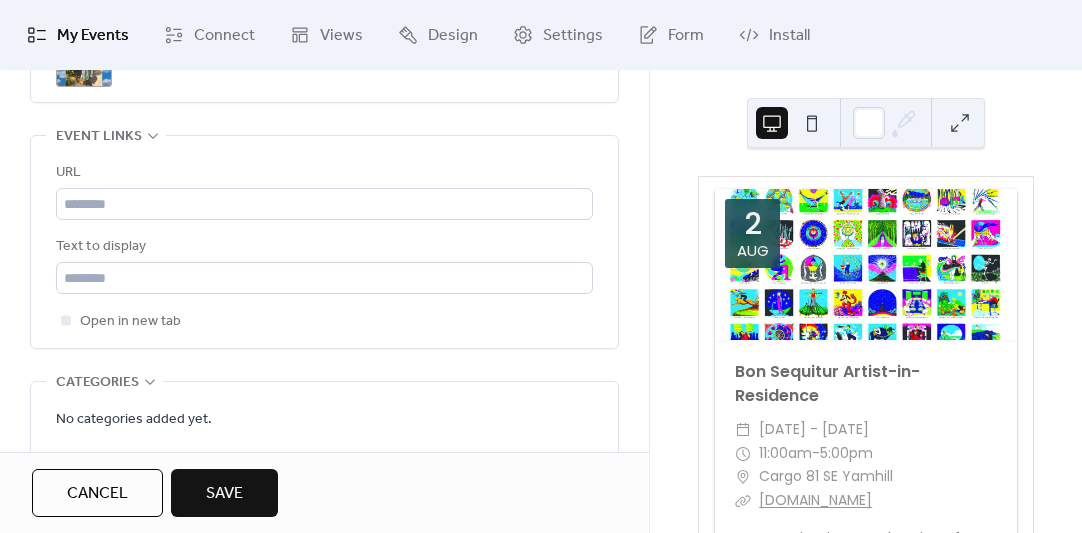 scroll, scrollTop: 1127, scrollLeft: 0, axis: vertical 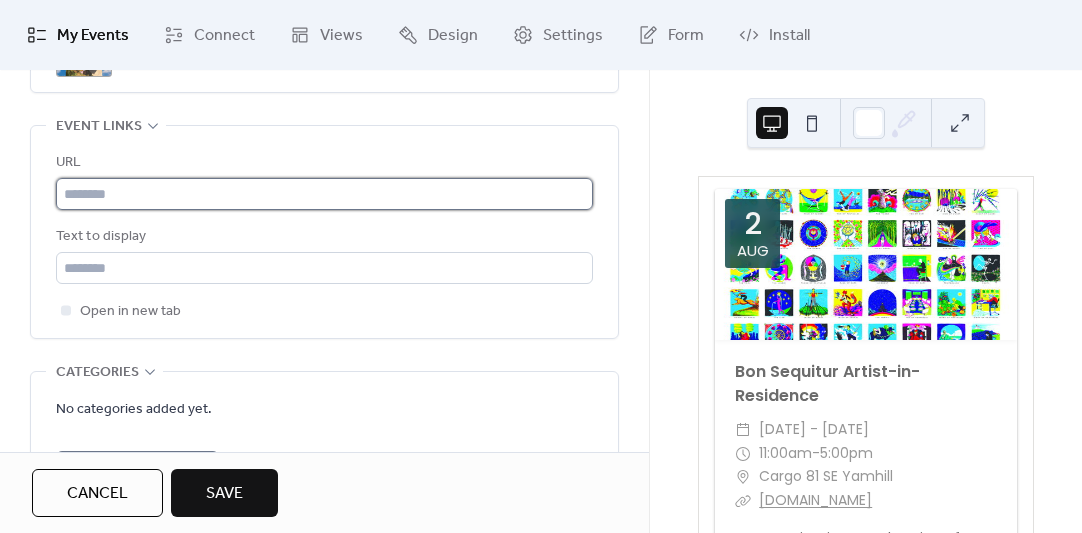 click at bounding box center [324, 194] 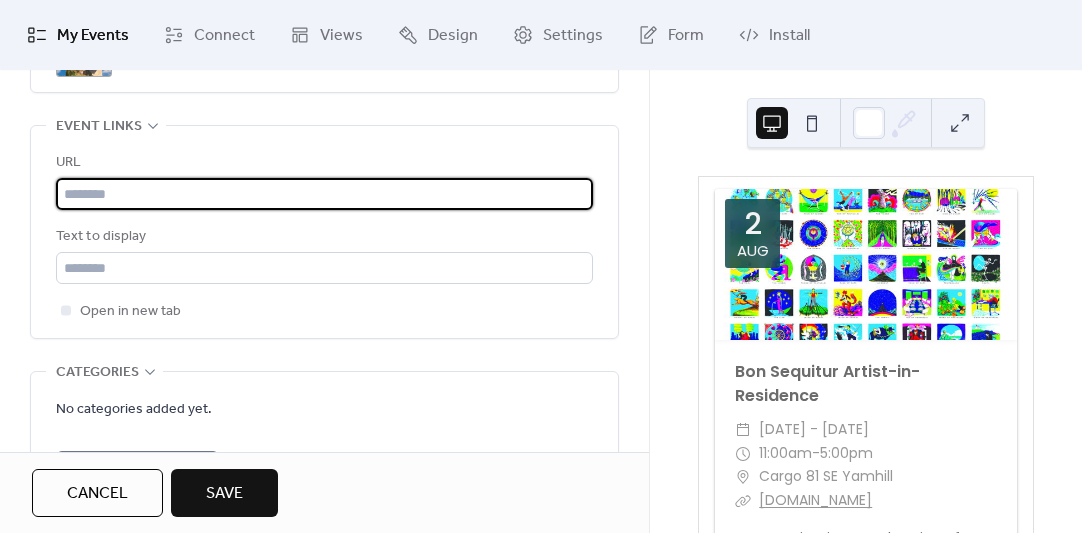 click on "URL Text to display Open in new tab" at bounding box center (324, 232) 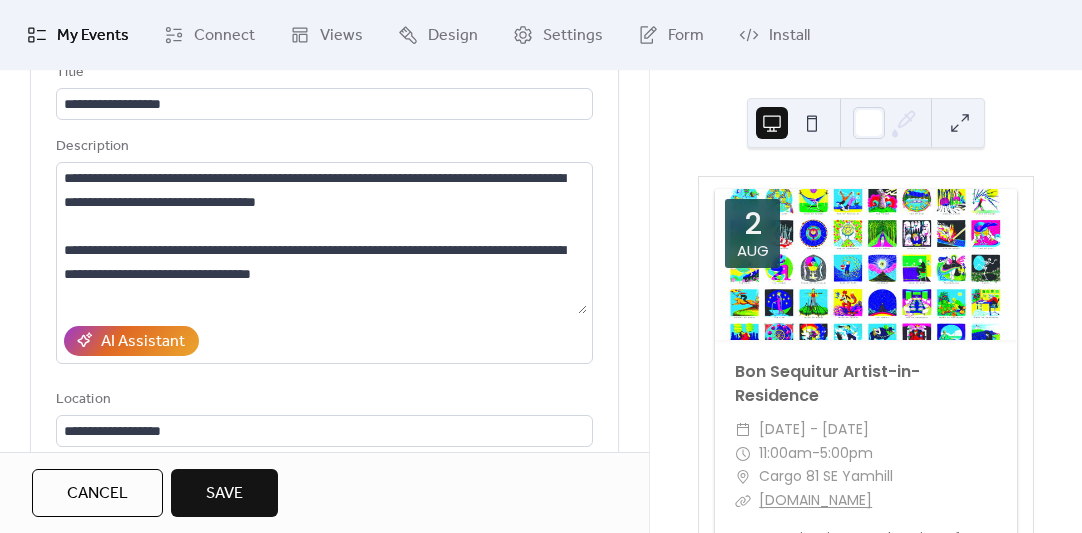 scroll, scrollTop: 124, scrollLeft: 0, axis: vertical 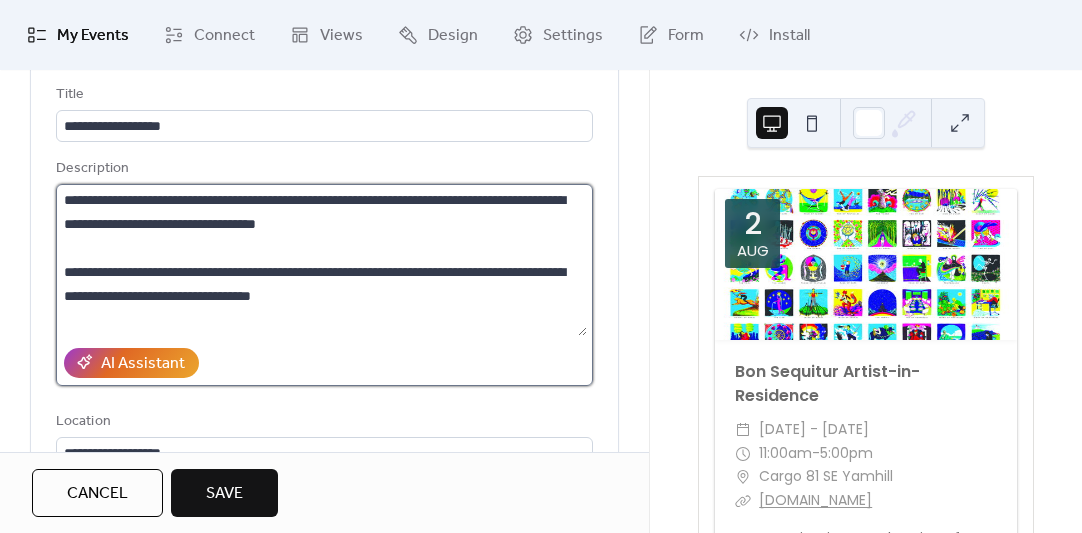 click on "**********" at bounding box center [321, 260] 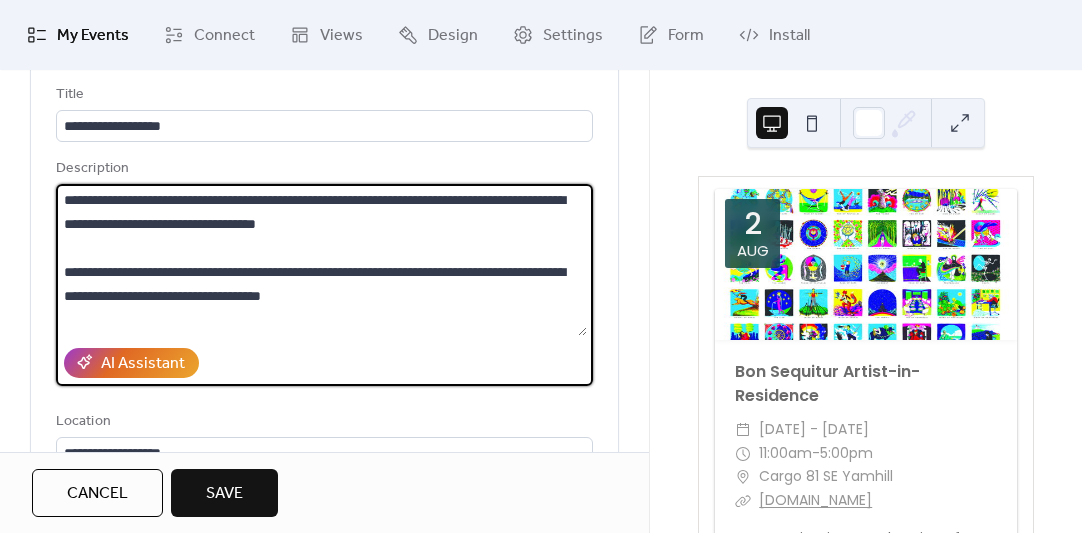scroll, scrollTop: 20, scrollLeft: 0, axis: vertical 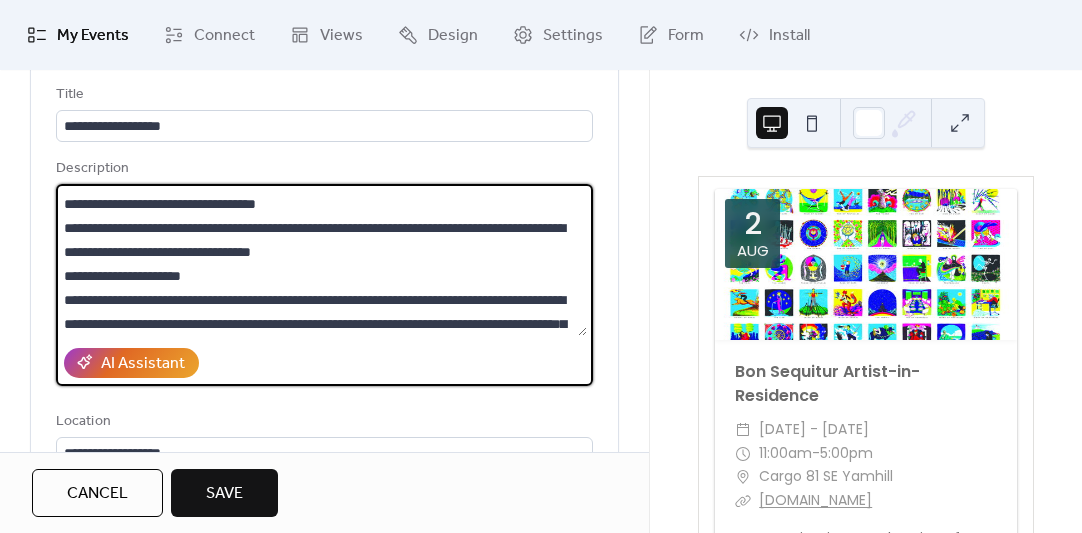 click at bounding box center (321, 260) 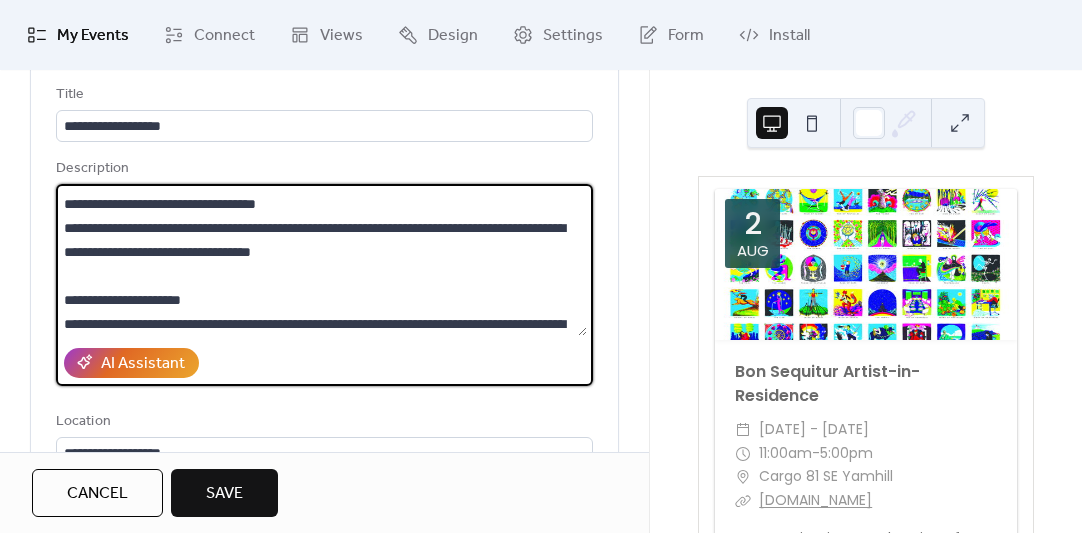 click at bounding box center (321, 260) 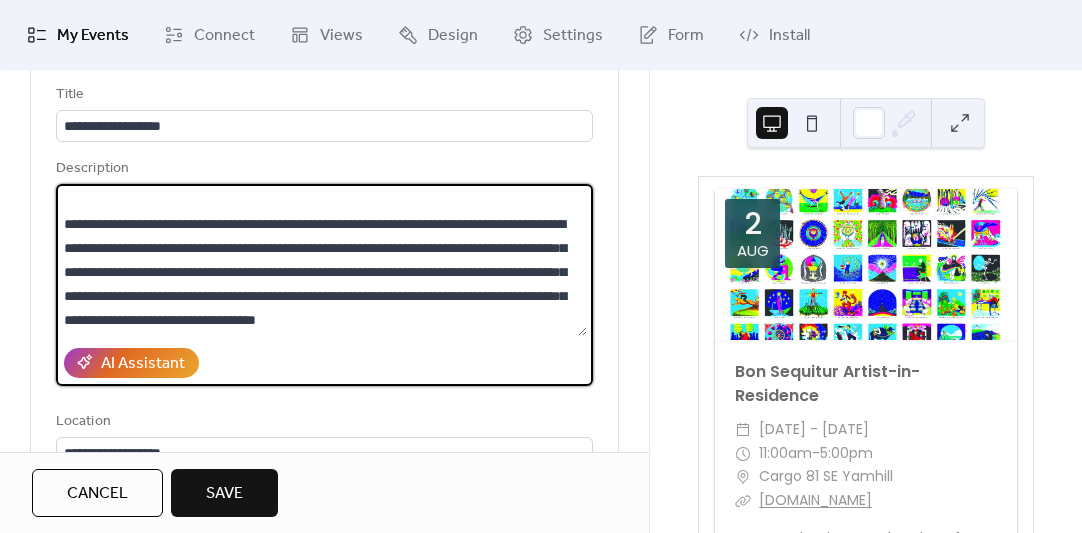 scroll, scrollTop: 407, scrollLeft: 0, axis: vertical 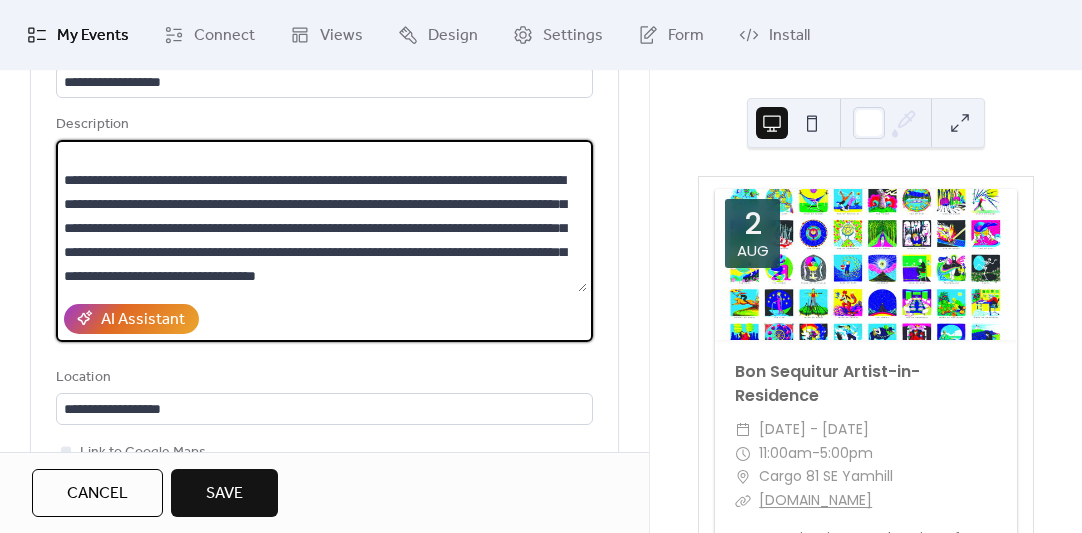 click at bounding box center (321, 216) 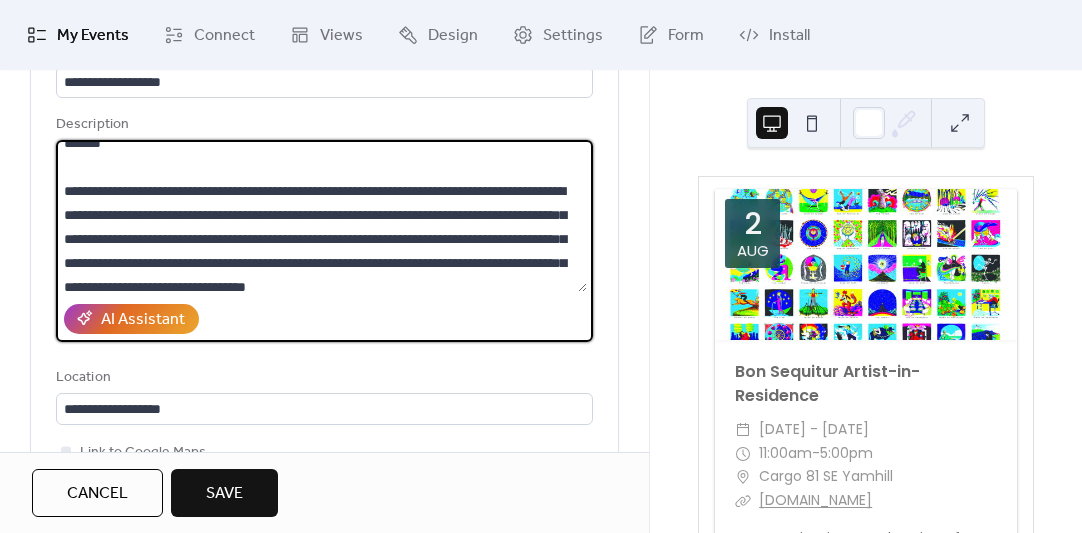 scroll, scrollTop: 359, scrollLeft: 0, axis: vertical 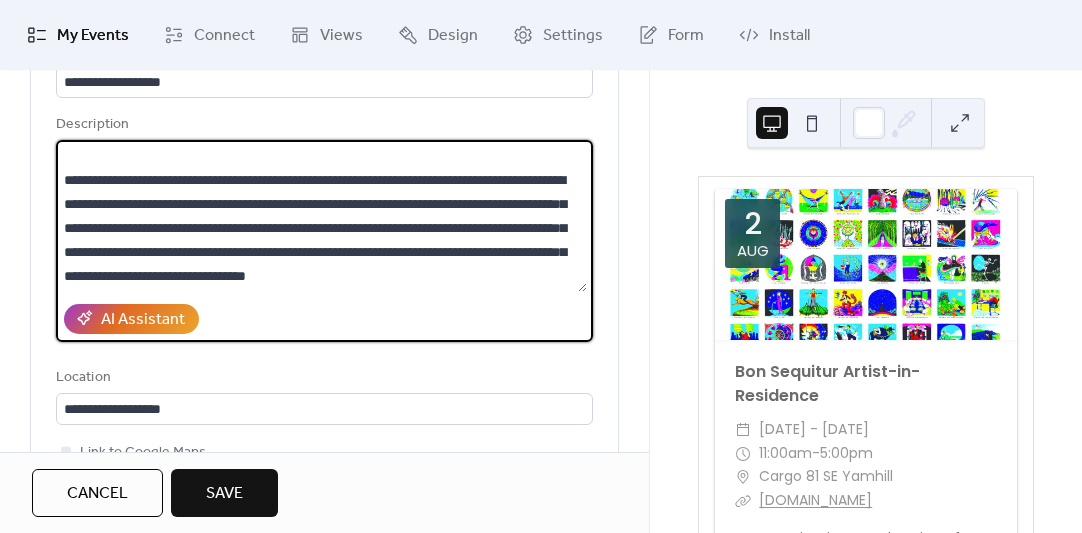 drag, startPoint x: 379, startPoint y: 248, endPoint x: 430, endPoint y: 251, distance: 51.088158 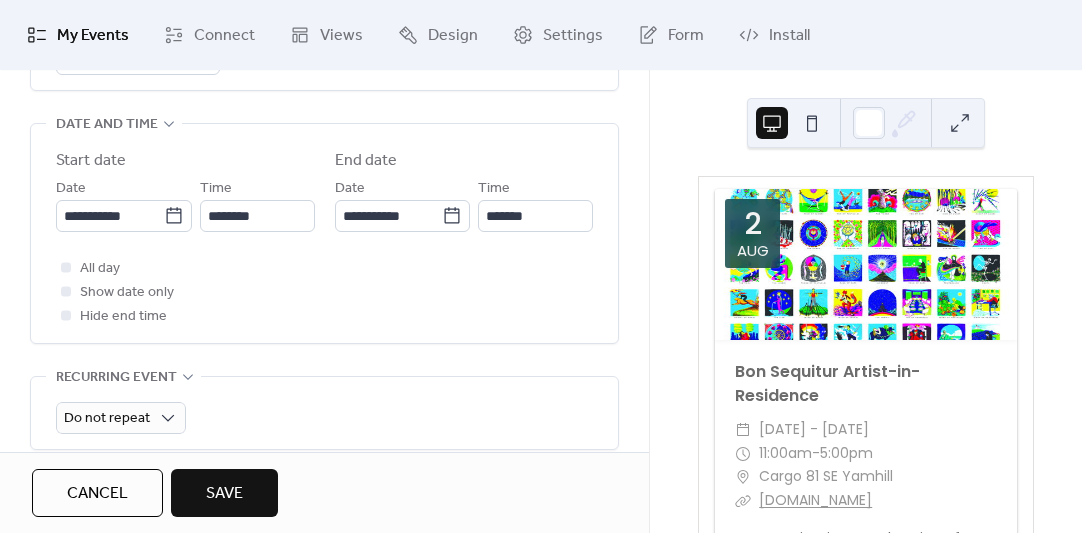 scroll, scrollTop: 782, scrollLeft: 0, axis: vertical 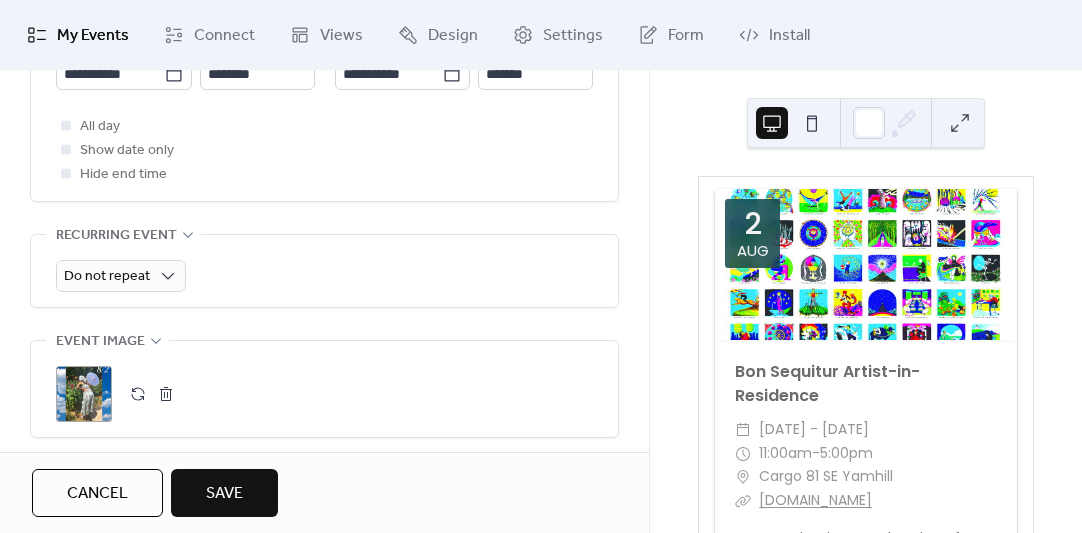 type on "**********" 